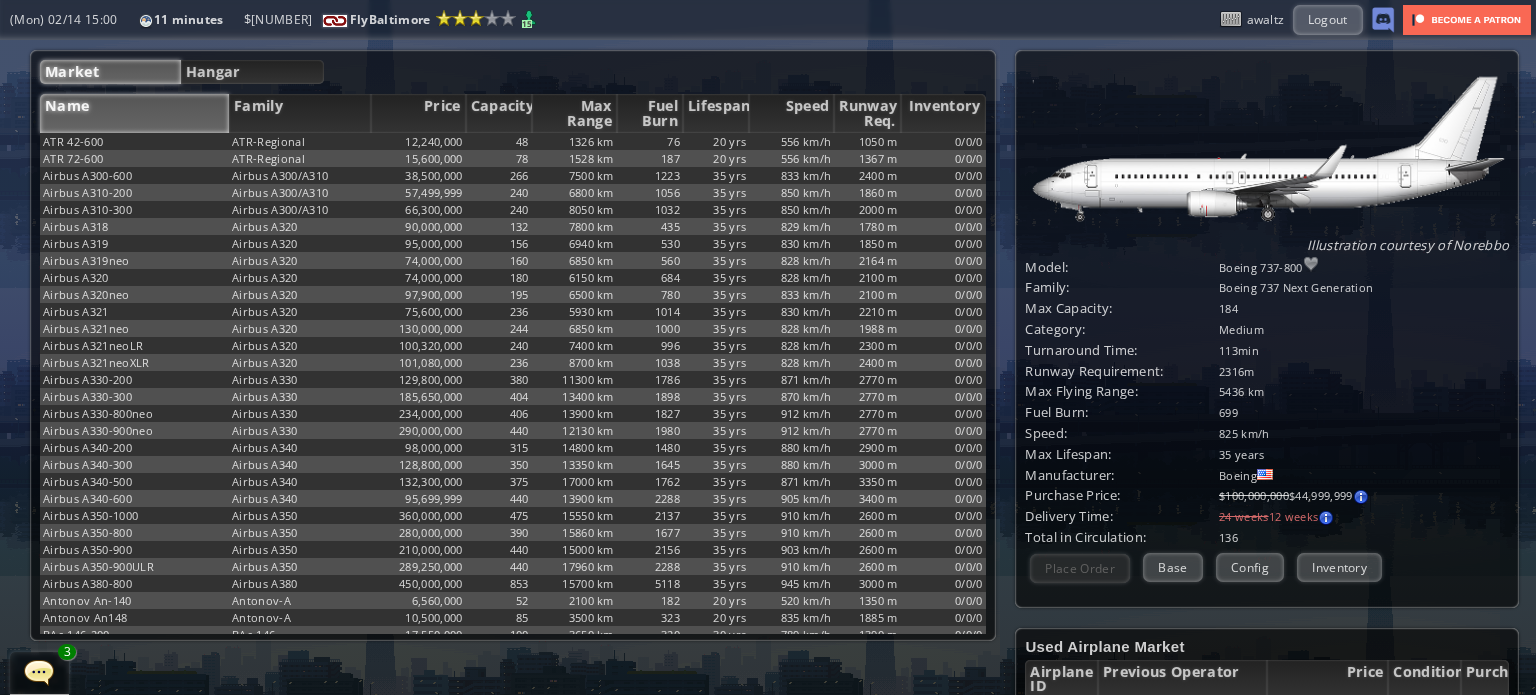 scroll, scrollTop: 0, scrollLeft: 0, axis: both 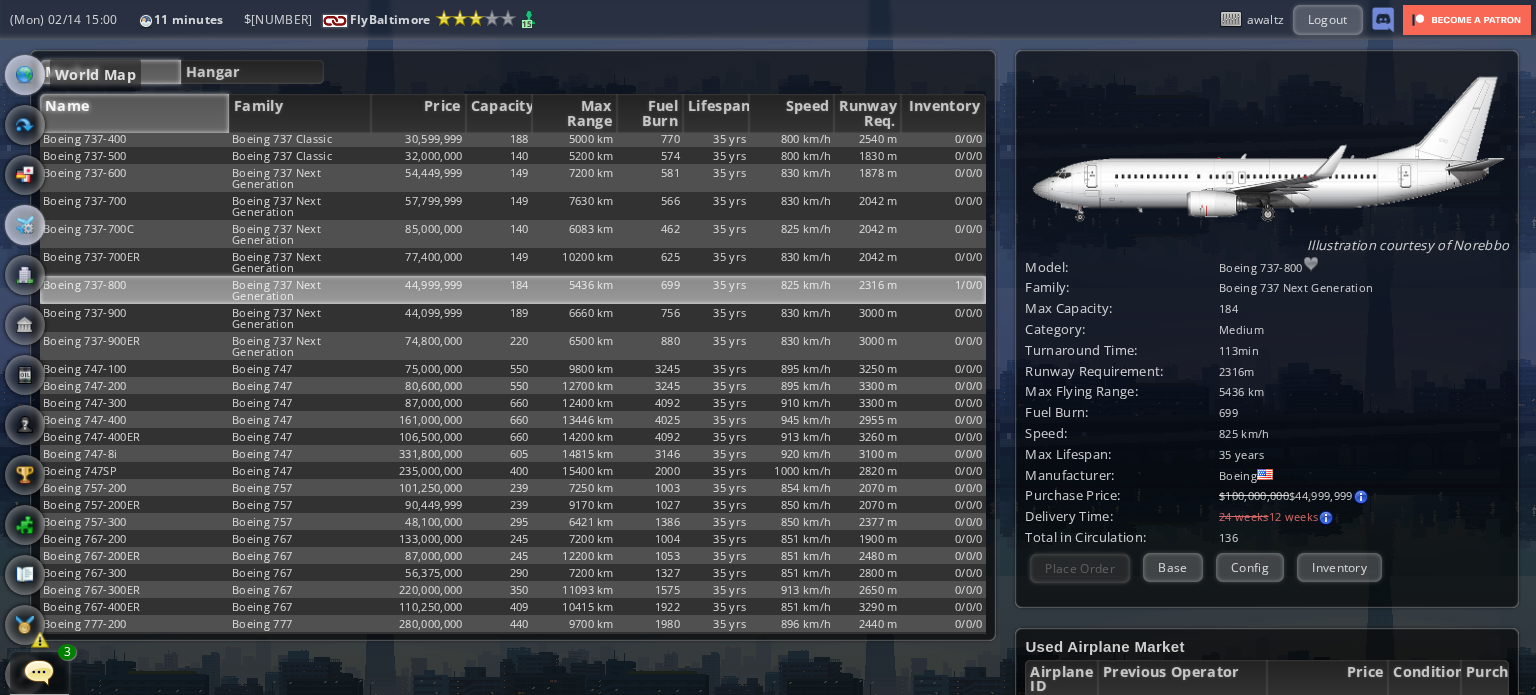click at bounding box center (25, 75) 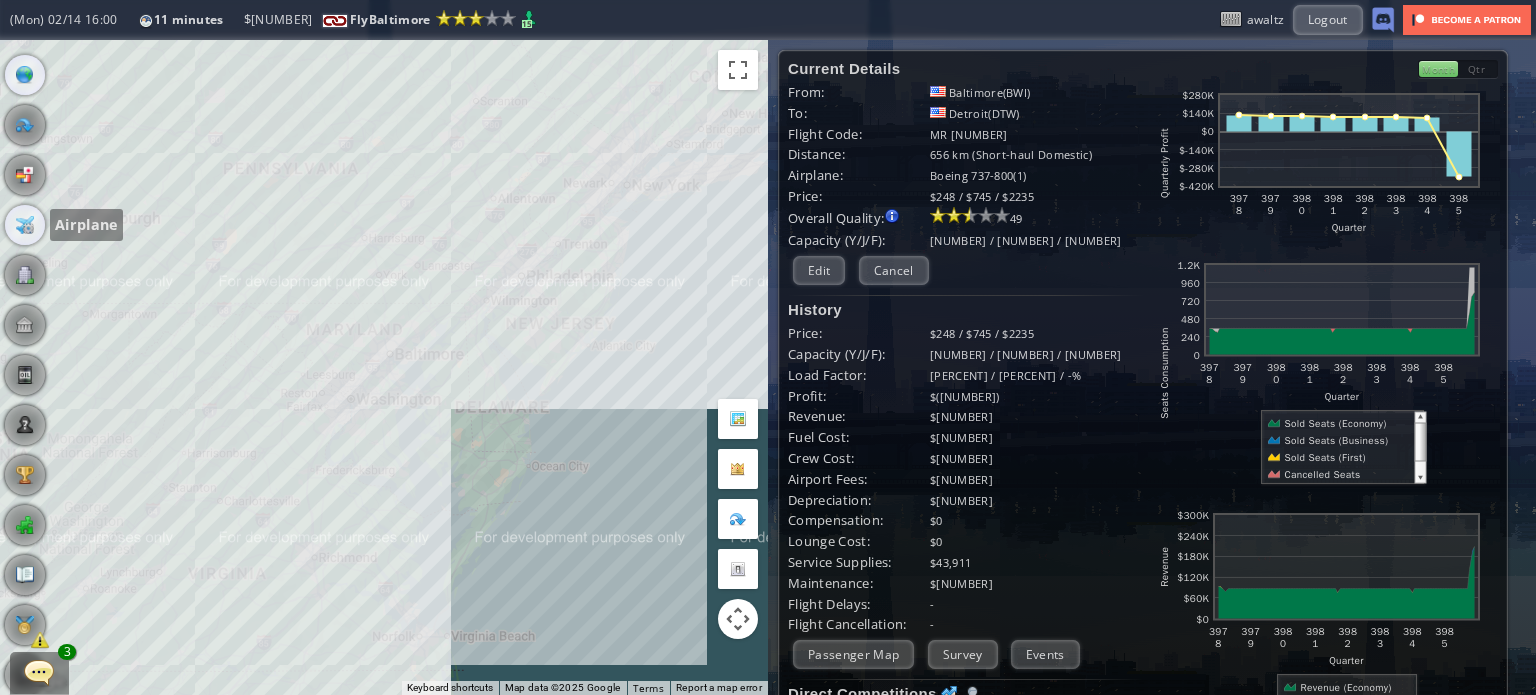 click at bounding box center [25, 225] 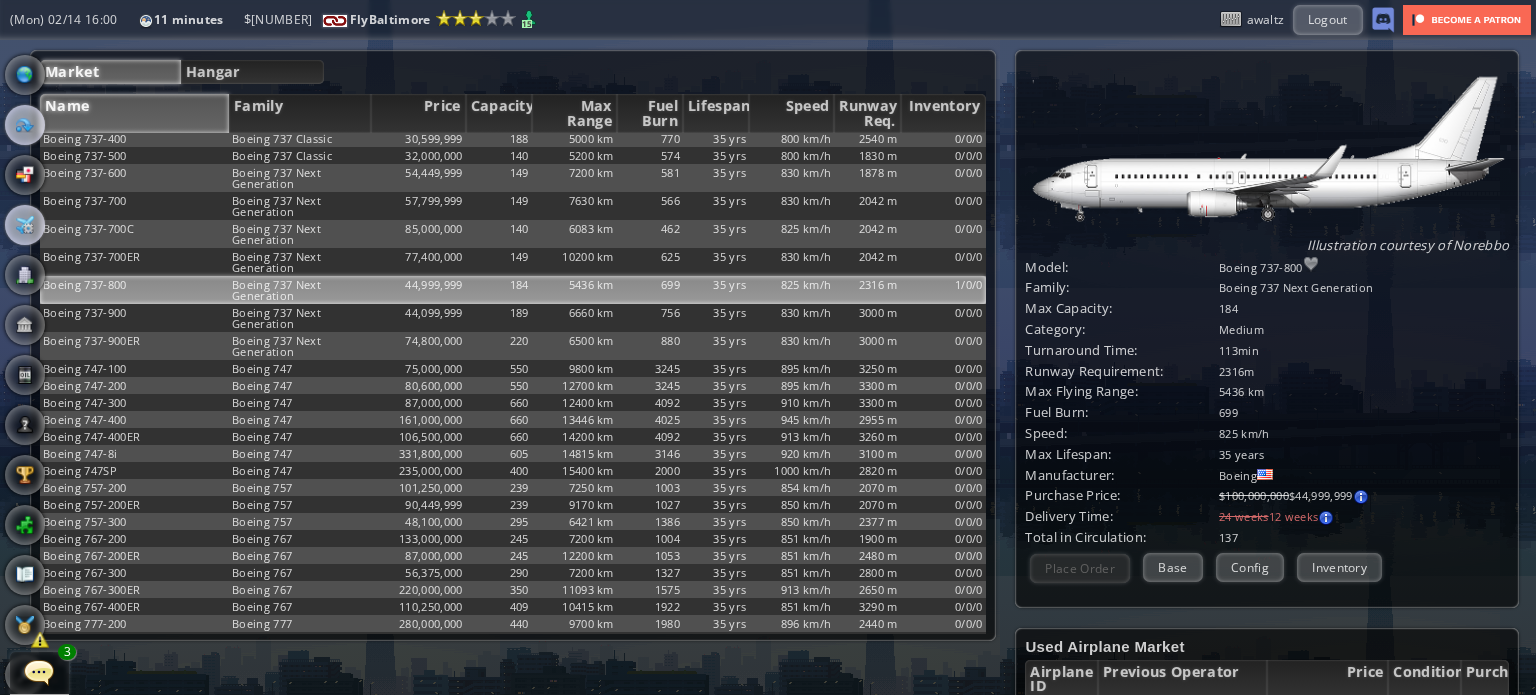 click at bounding box center (25, 125) 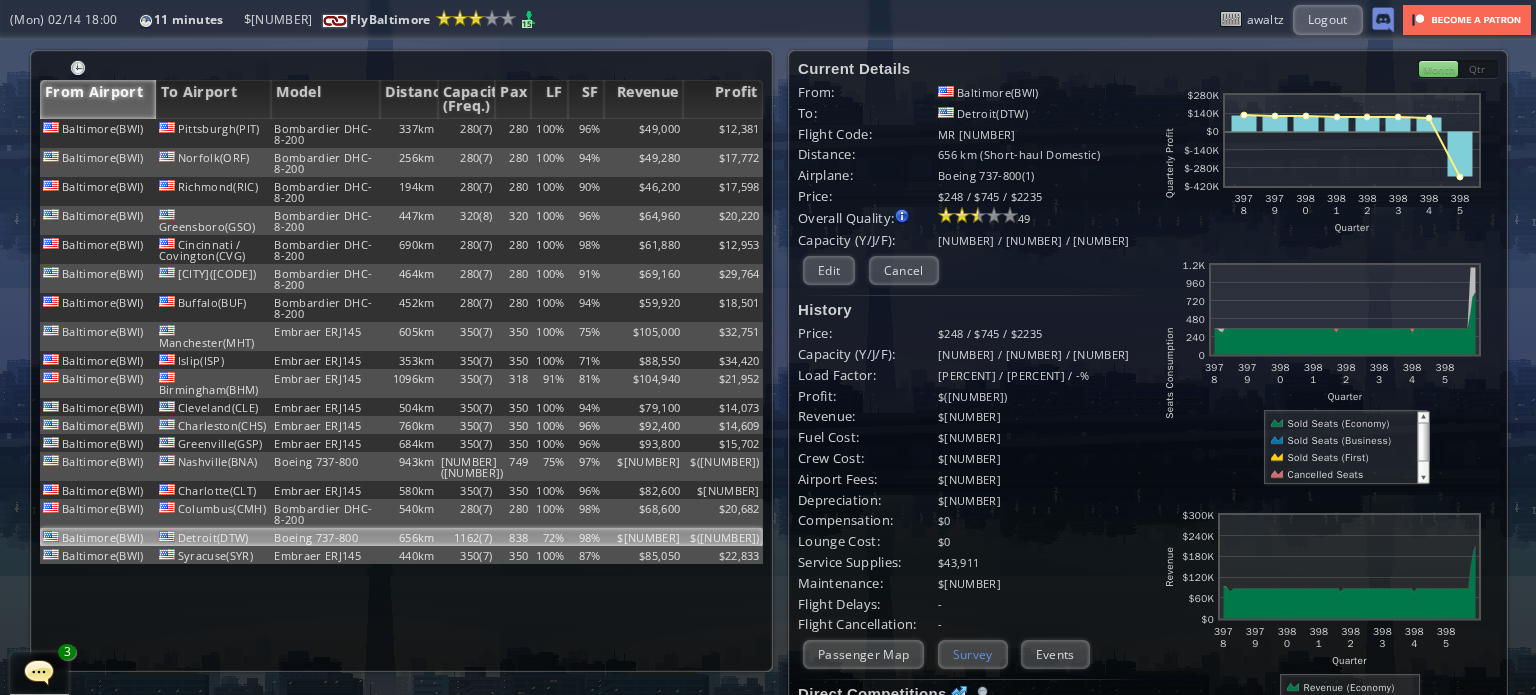 click on "Survey" at bounding box center [973, 654] 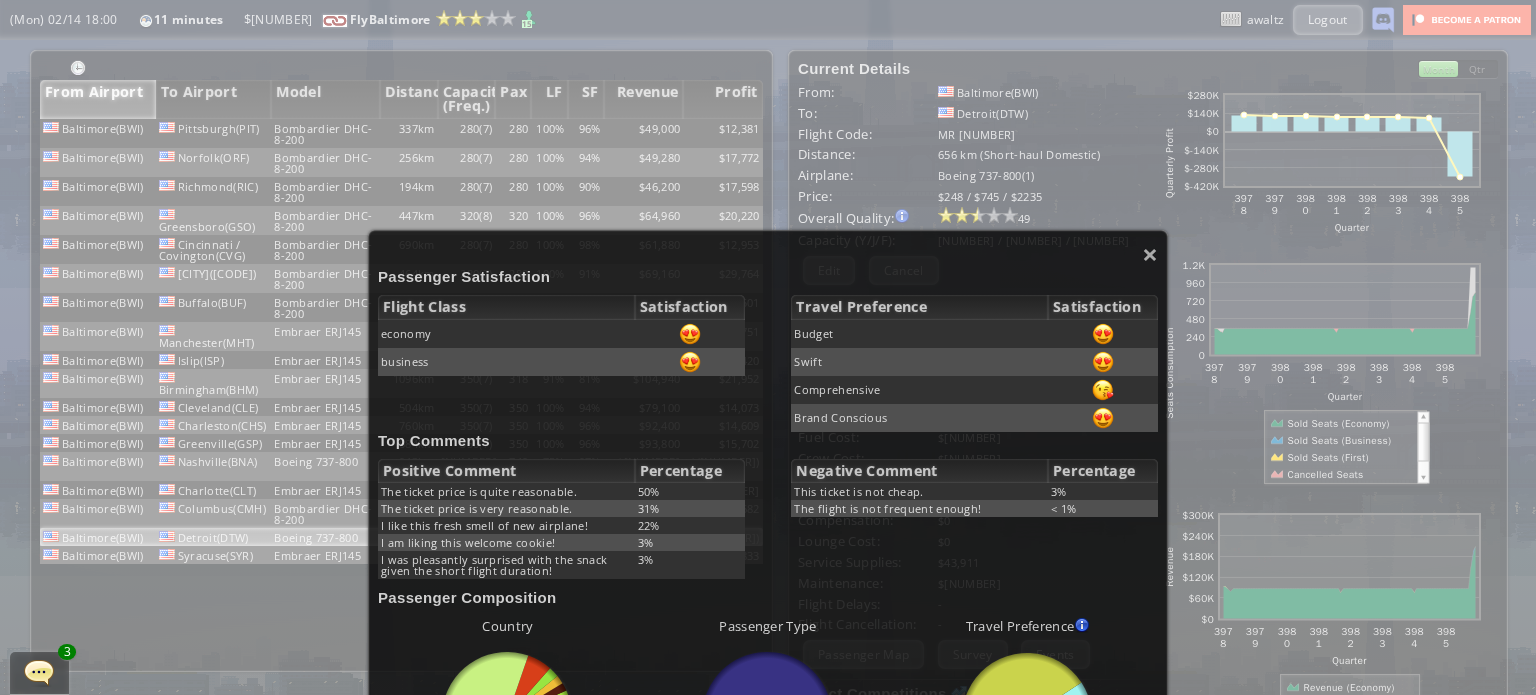click on "×
Passenger Satisfaction
Flight Class
Satisfaction
economy business
Travel Preference
Satisfaction
Budget Swift Comprehensive Brand Conscious
Top Comments
Positive Comment
Percentage
The ticket price is quite reasonable. [PERCENT] The ticket price is very reasonable. [PERCENT] I like this fresh smell of new airplane! [PERCENT] I am liking this welcome cookie! [PERCENT] I was pleasantly surprised with the snack given the short flight duration! [PERCENT]
Negative Comment
Percentage
This ticket is not cheap. [PERCENT] The flight is not frequent enough! < [PERCENT]
Passenger Composition
Country
abcdefhiklmnopqrstuvwxyz Loading chart. Please wait. abcdefhiklmnopqrstuvwxyz
United States of America [NUMBER] Mexico [NUMBER] Germany [NUMBER] Canada [NUMBER] United Kingdom" at bounding box center (768, 774) 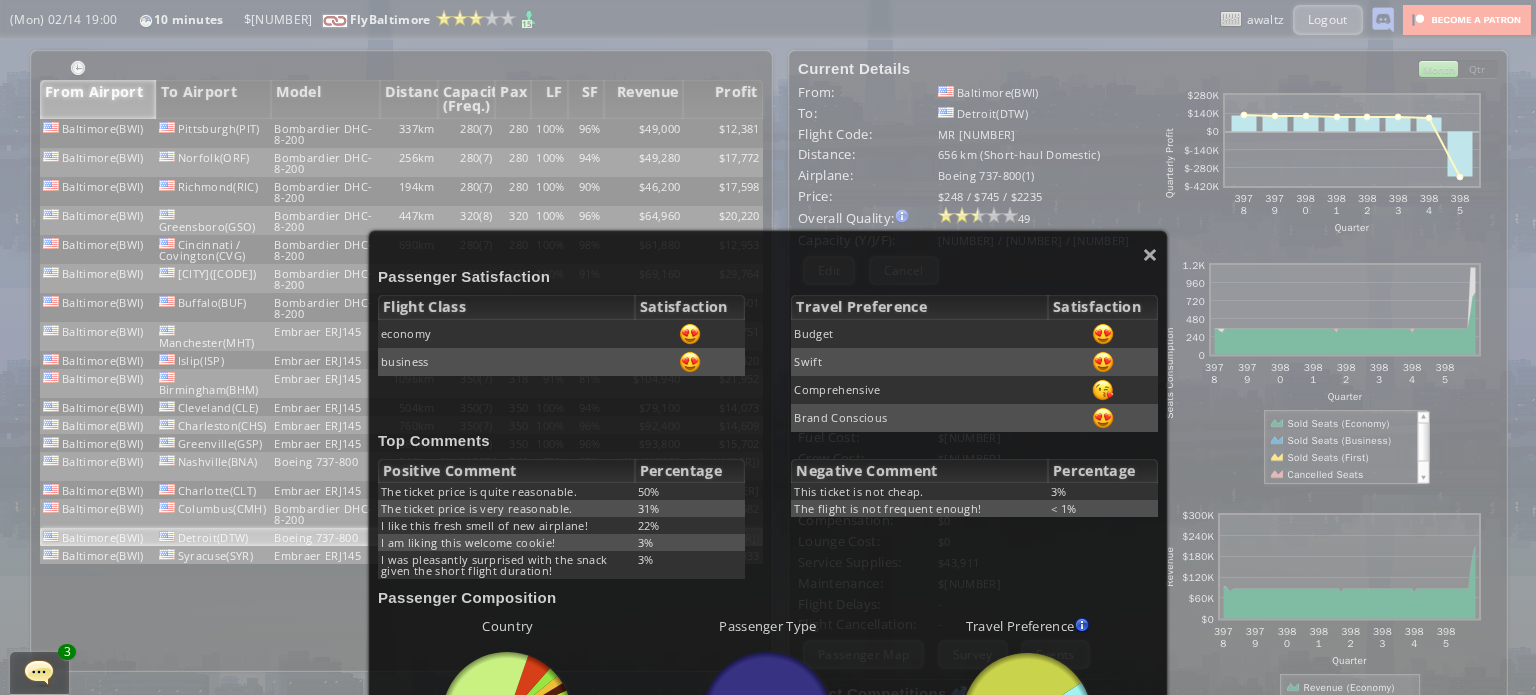 click on "×
Passenger Satisfaction
Flight Class
Satisfaction
economy business
Travel Preference
Satisfaction
Budget Swift Comprehensive Brand Conscious
Top Comments
Positive Comment
Percentage
The ticket price is quite reasonable. [PERCENT] The ticket price is very reasonable. [PERCENT] I like this fresh smell of new airplane! [PERCENT] I am liking this welcome cookie! [PERCENT] I was pleasantly surprised with the snack given the short flight duration! [PERCENT]
Negative Comment
Percentage
This ticket is not cheap. [PERCENT] The flight is not frequent enough! < [PERCENT]
Passenger Composition
Country
abcdefhiklmnopqrstuvwxyz Loading chart. Please wait. abcdefhiklmnopqrstuvwxyz
United States of America [NUMBER] Mexico [NUMBER] Germany [NUMBER] Canada [NUMBER] United Kingdom" at bounding box center [768, 774] 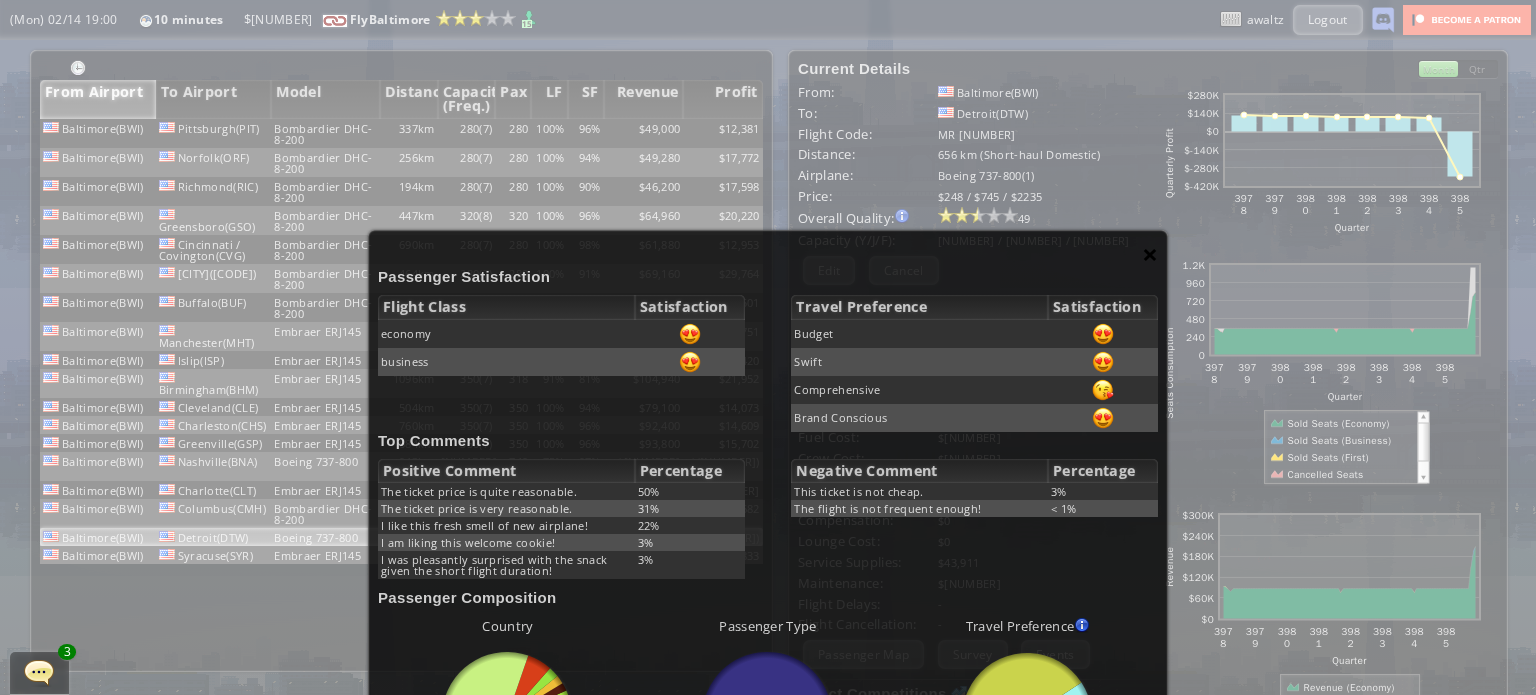 click on "×" at bounding box center (1150, 254) 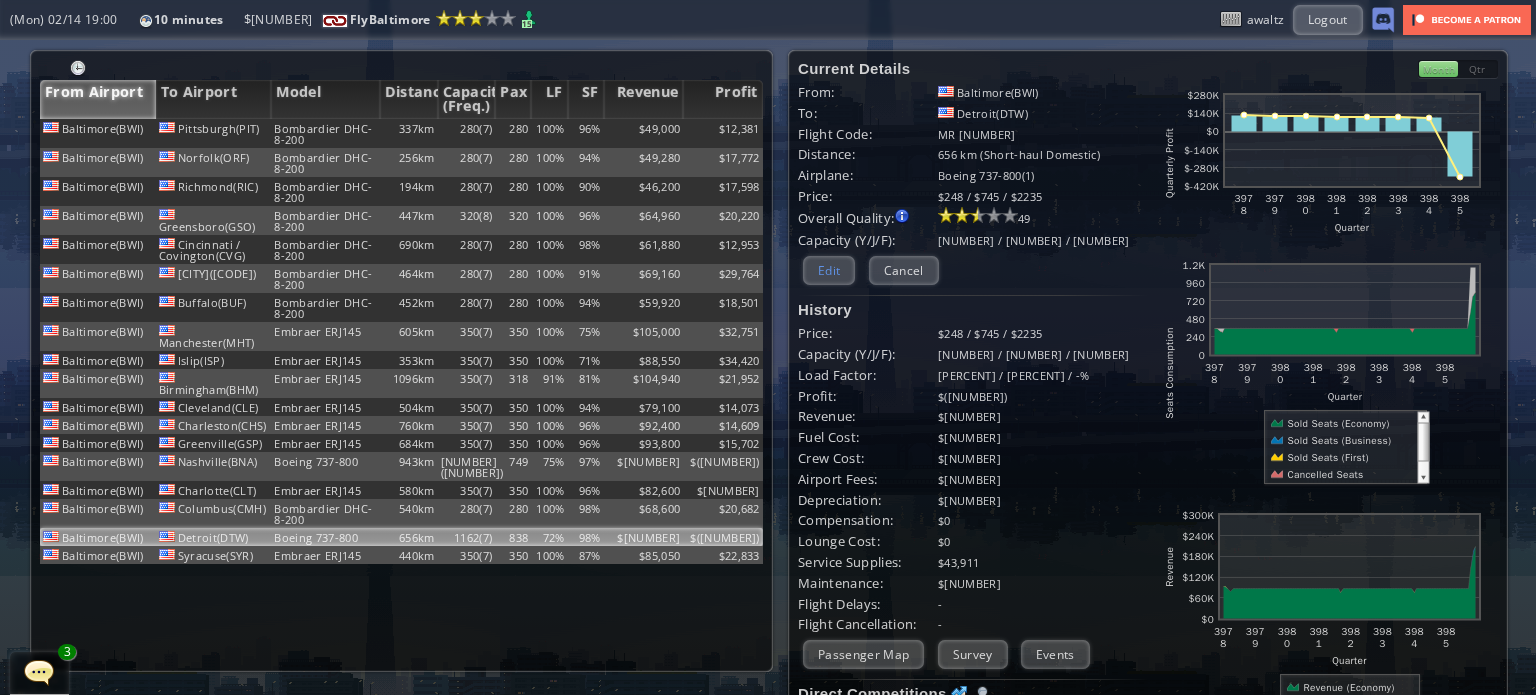 click on "Edit" at bounding box center [829, 270] 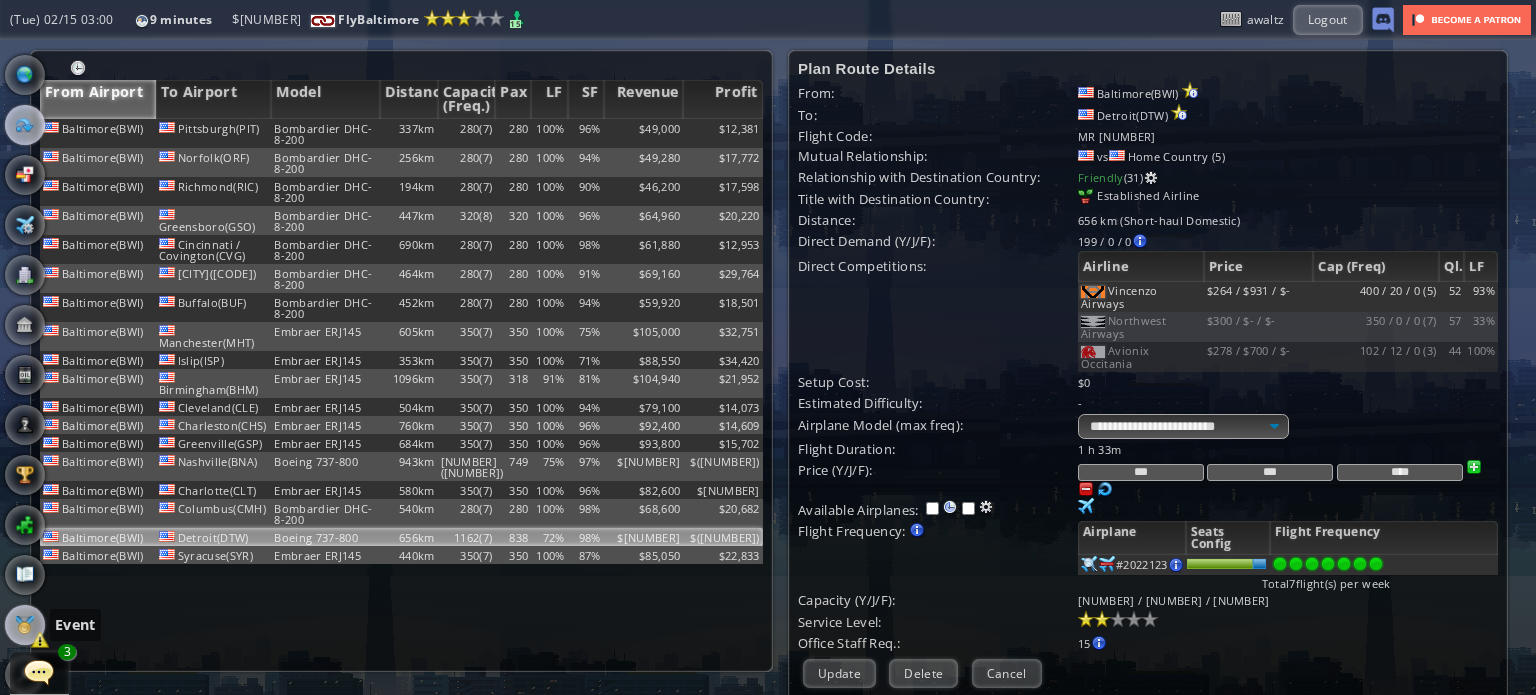 click at bounding box center (25, 625) 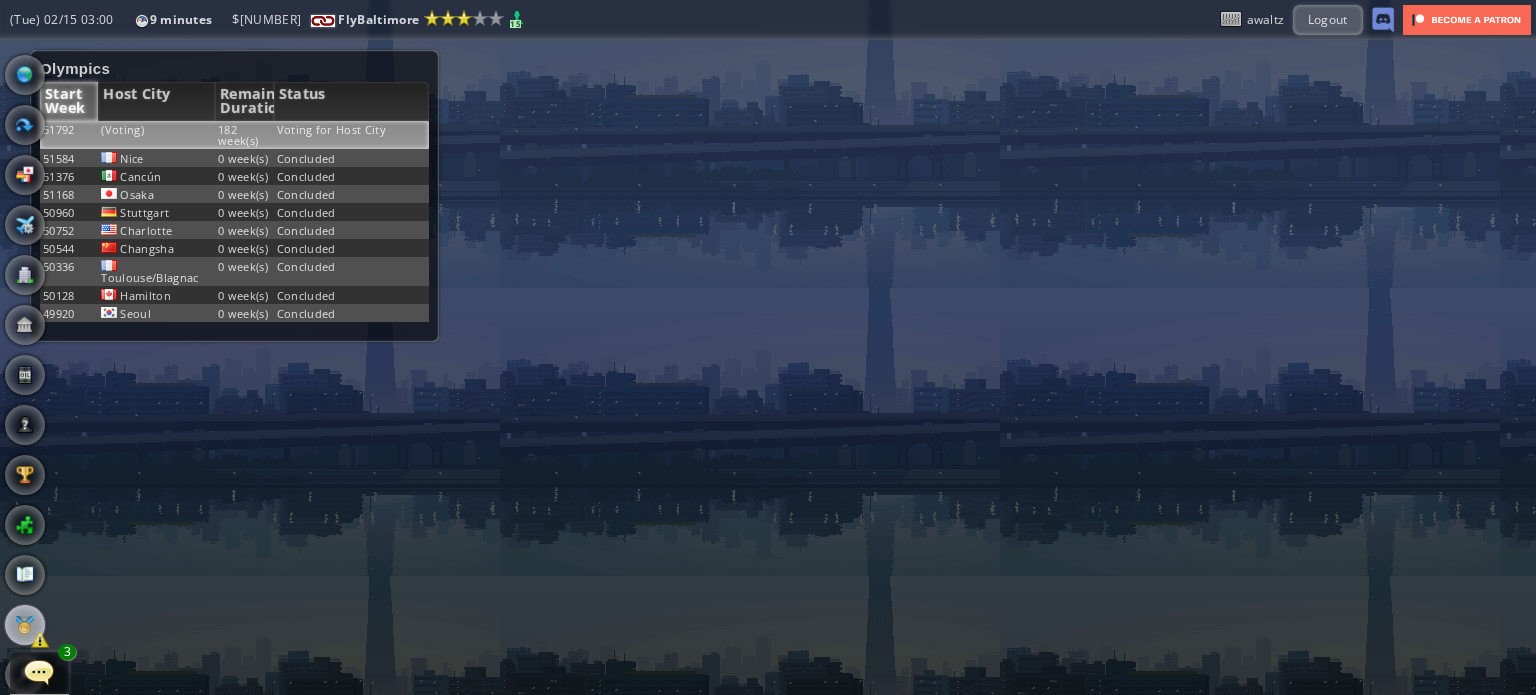 click on "(Voting)" at bounding box center (156, 135) 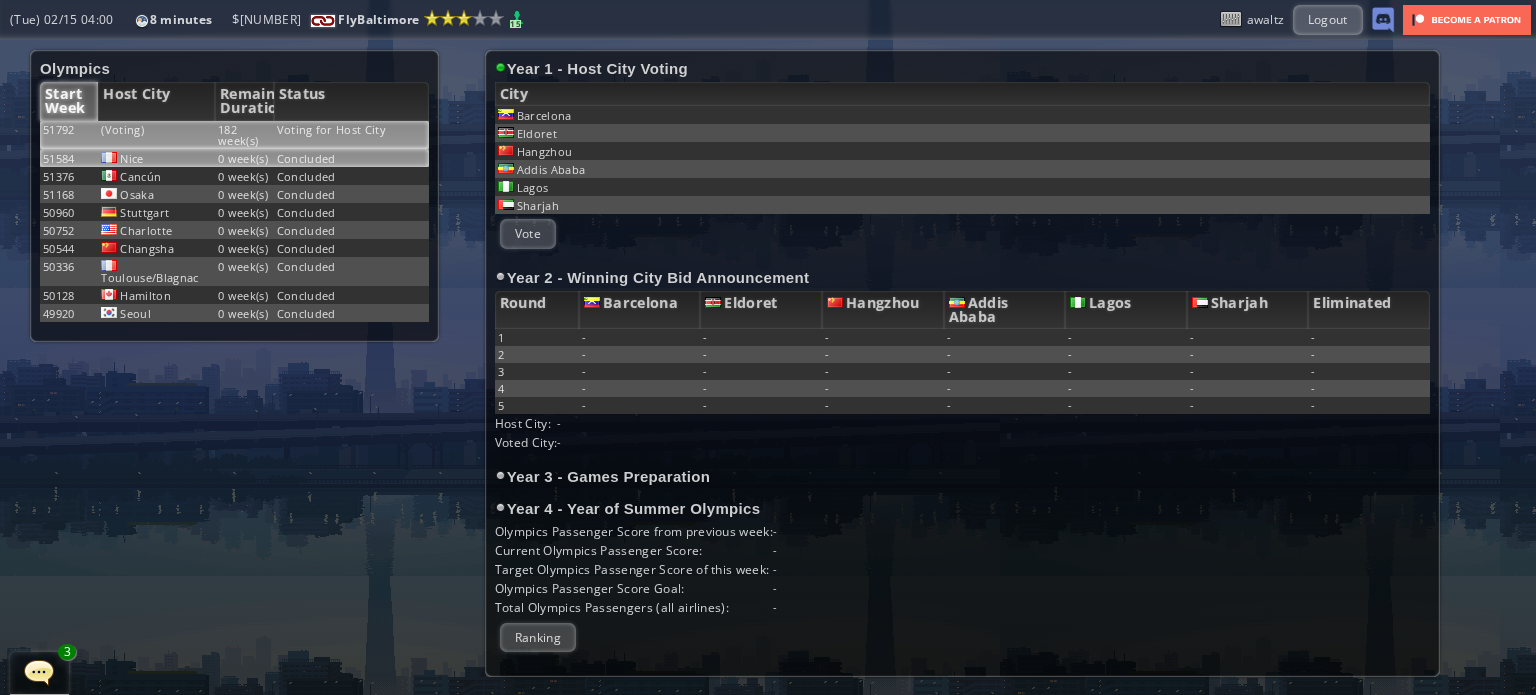 click on "0 week(s)" at bounding box center (244, 135) 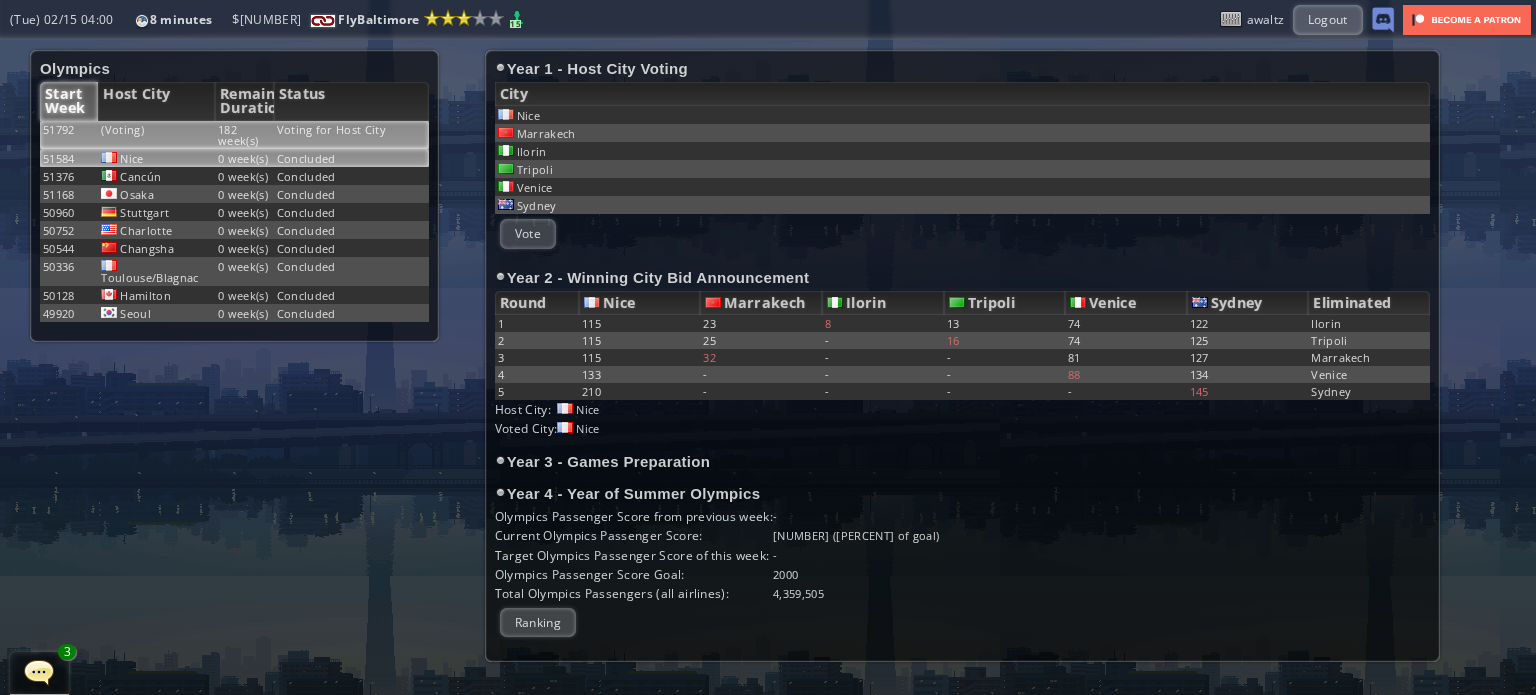 click on "182 week(s)" at bounding box center (244, 135) 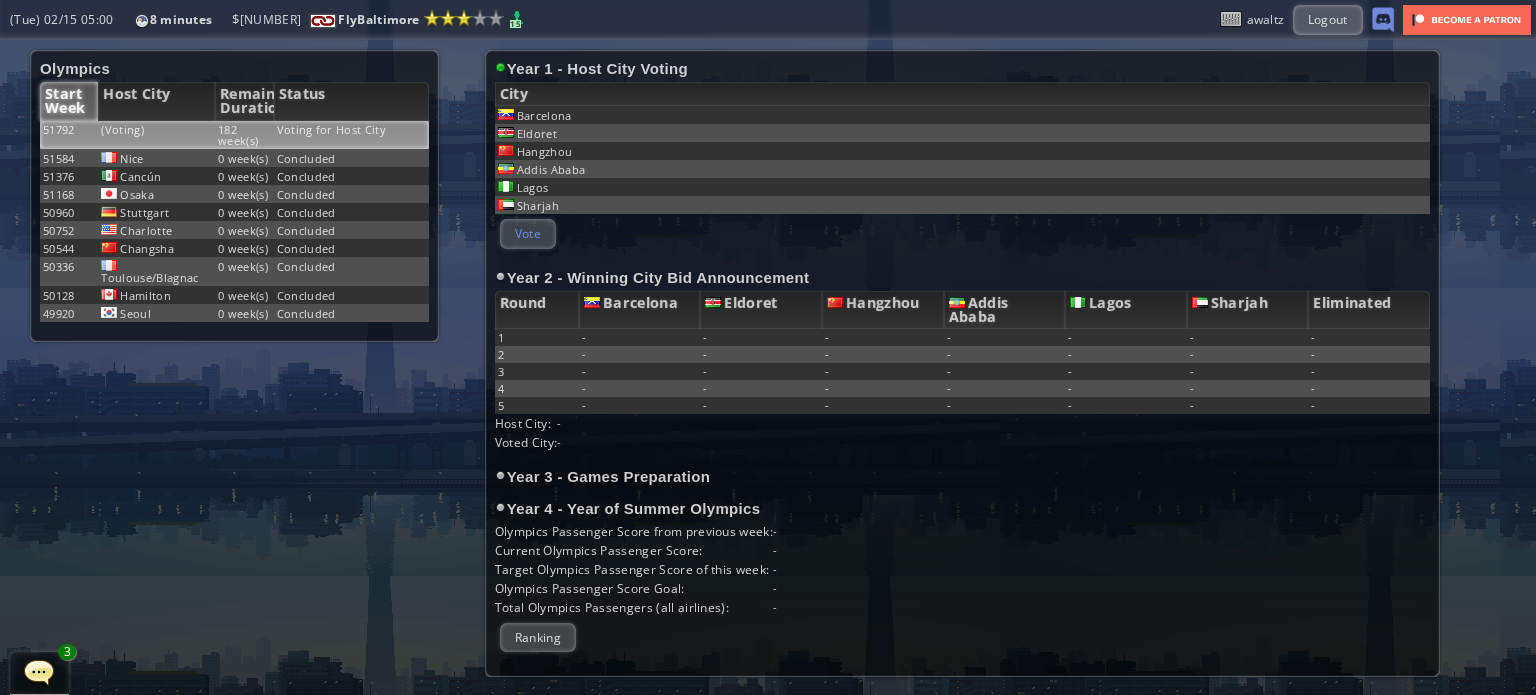 click on "Vote" at bounding box center (528, 233) 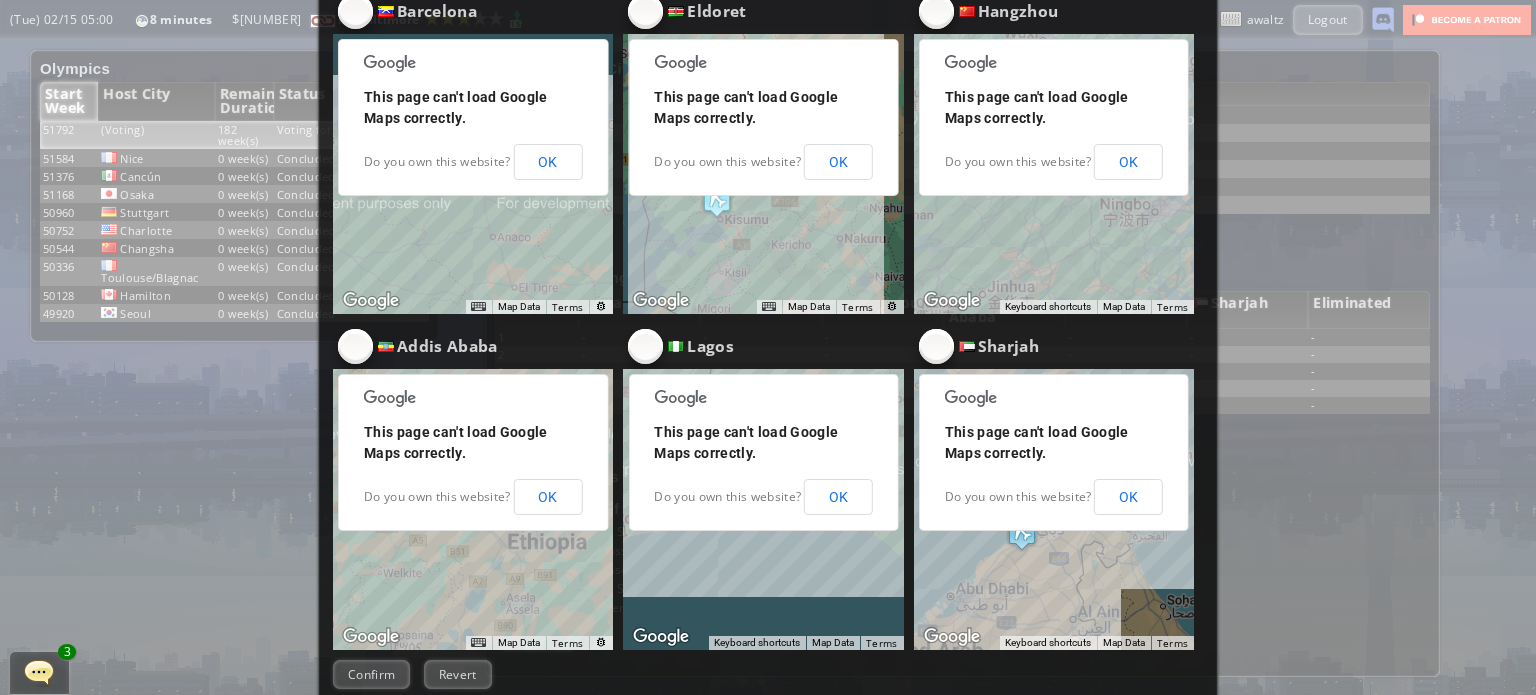 scroll, scrollTop: 100, scrollLeft: 0, axis: vertical 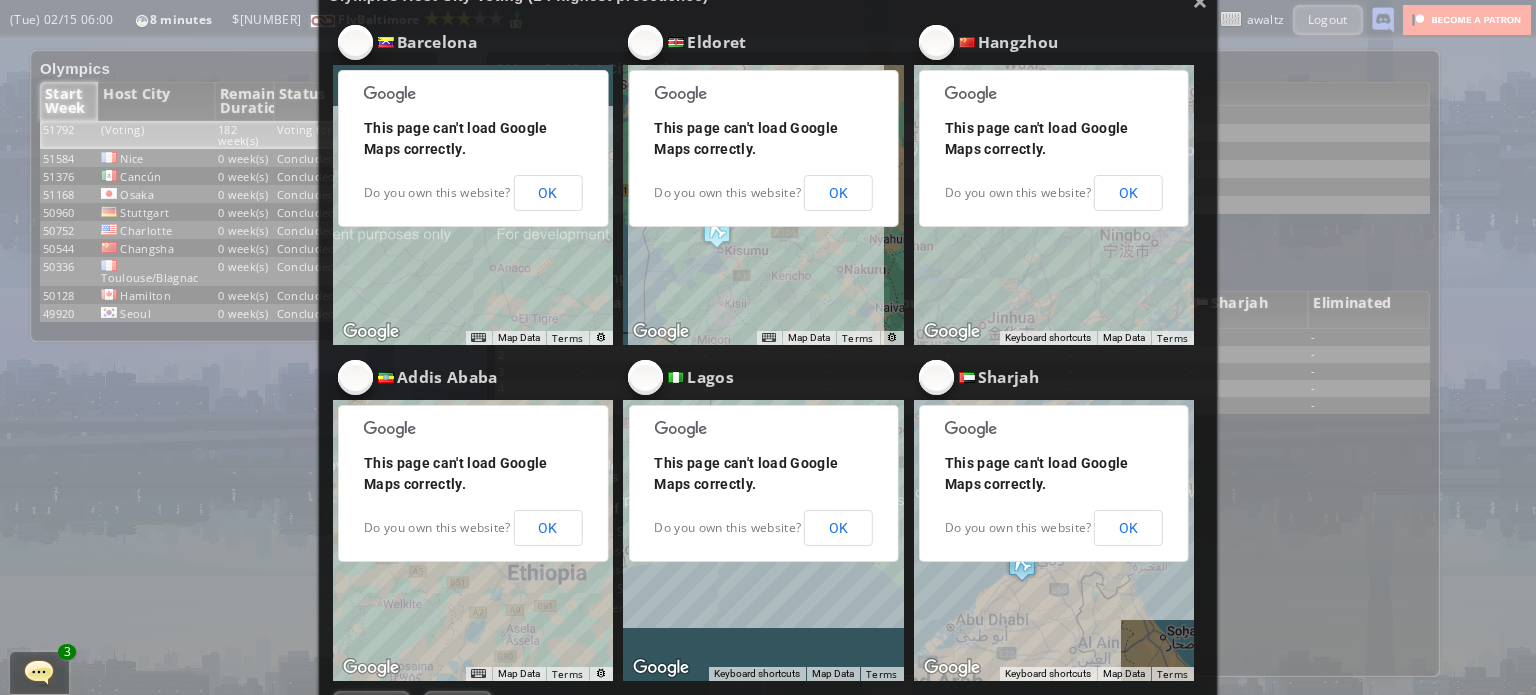 click on "This page can't load Google Maps correctly. Do you own this website? OK" at bounding box center [473, 148] 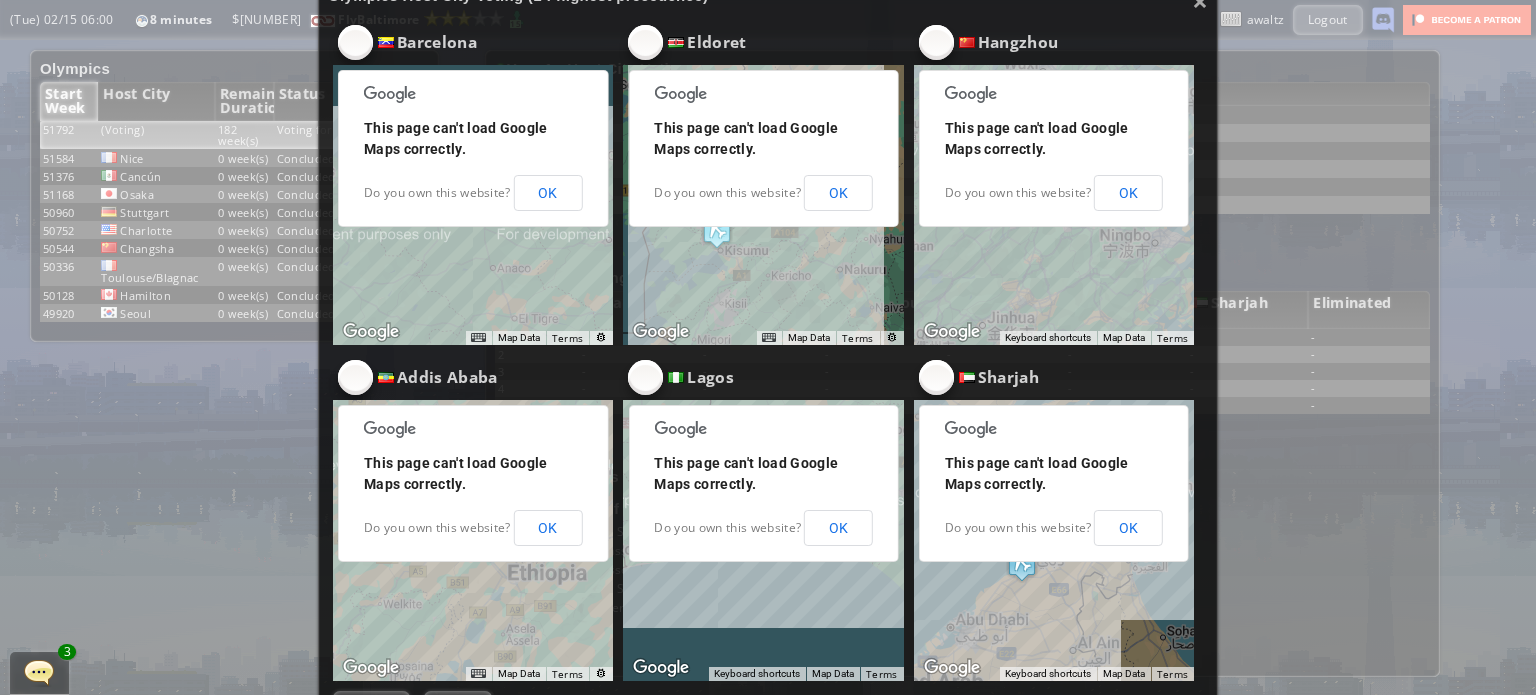 click on "Sharjah" at bounding box center [473, 42] 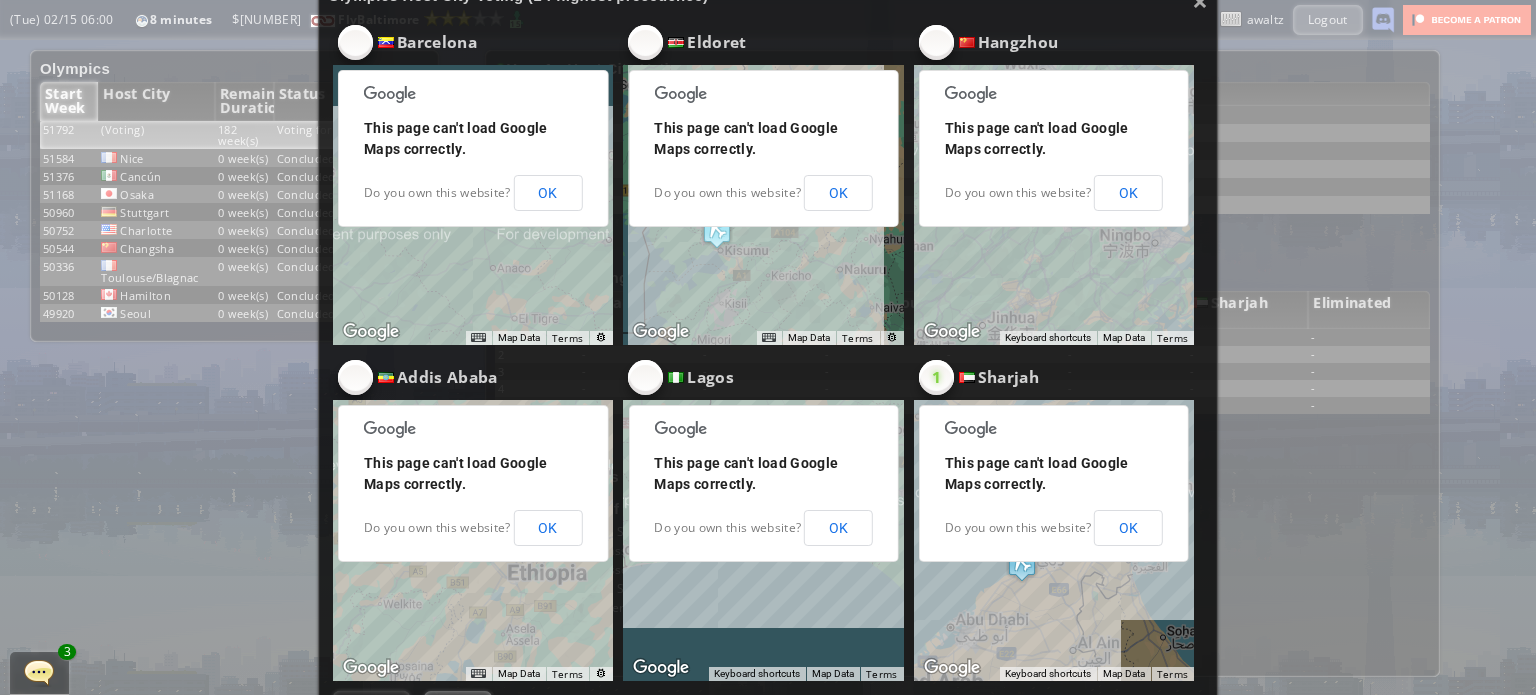 click on "Addis Ababa" at bounding box center [427, 43] 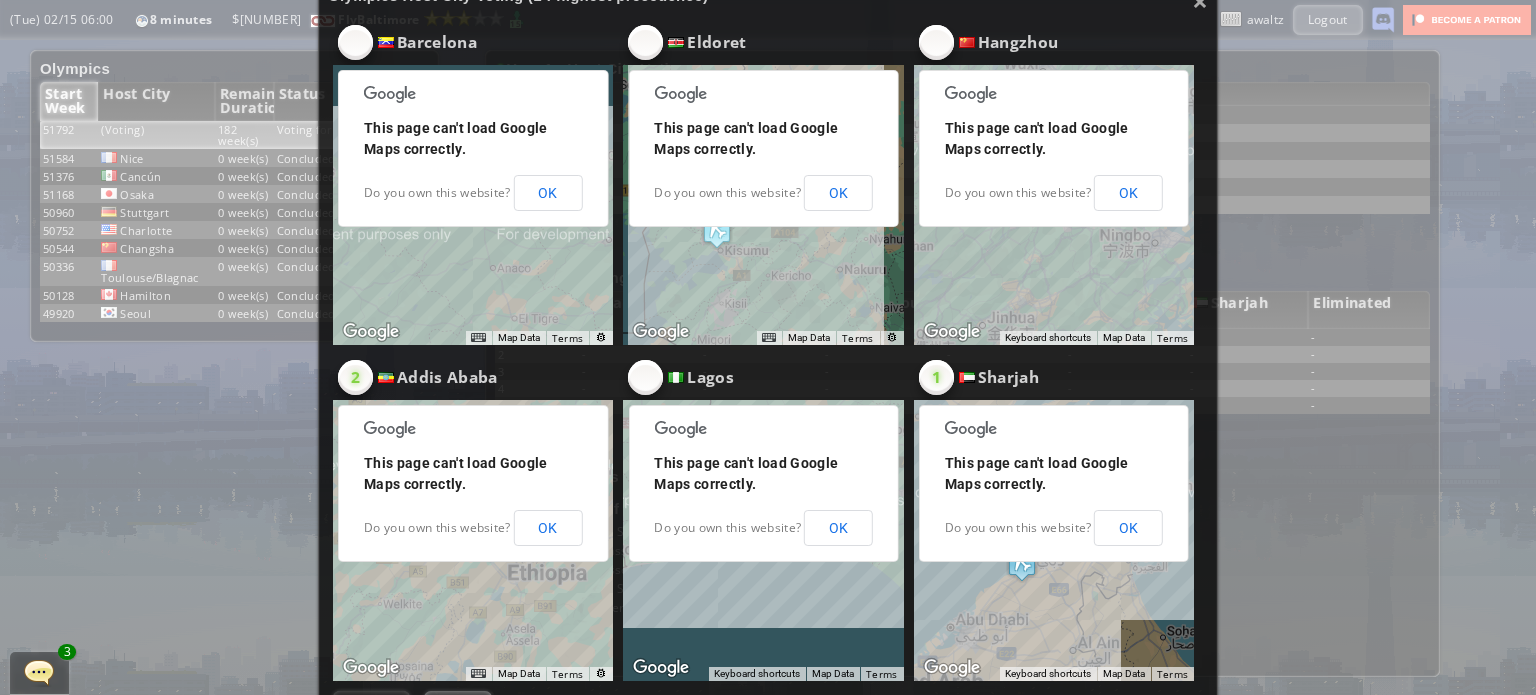 click on "×
Olympics Host City Voting (1 : highest precedence)
[CITY] ← Move left → Move right ↑ Move up ↓ Move down + Zoom in - Zoom out Home Jump left by [PERCENT] End Jump right by [PERCENT] Page Up Jump up by [PERCENT] Page Down Jump down by [PERCENT] To navigate, press the arrow keys. Map Data Map data ©[YEAR] Google Map data ©[YEAR] Google 50 km  Click to toggle between metric and imperial units Terms This page can't load Google Maps correctly. Do you own this website? OK [CITY] ← Move left → Move right ↑ Move up ↓ Move down + Zoom in - Zoom out Home Jump left by [PERCENT] End Jump right by [PERCENT] Page Up Jump up by [PERCENT] Page Down Jump down by [PERCENT] To navigate, press the arrow keys. Map Data Map data ©[YEAR] Google Map data ©[YEAR] Google 50 km  Click to toggle between metric and imperial units Terms This page can't load Google Maps correctly. Do you own this website? OK [CITY] ← Move left → Move right ↑ Move up ↓ Move down + Zoom in - Zoom out Home Jump left by [PERCENT] End Jump right by [PERCENT] Page Up" at bounding box center [768, 347] 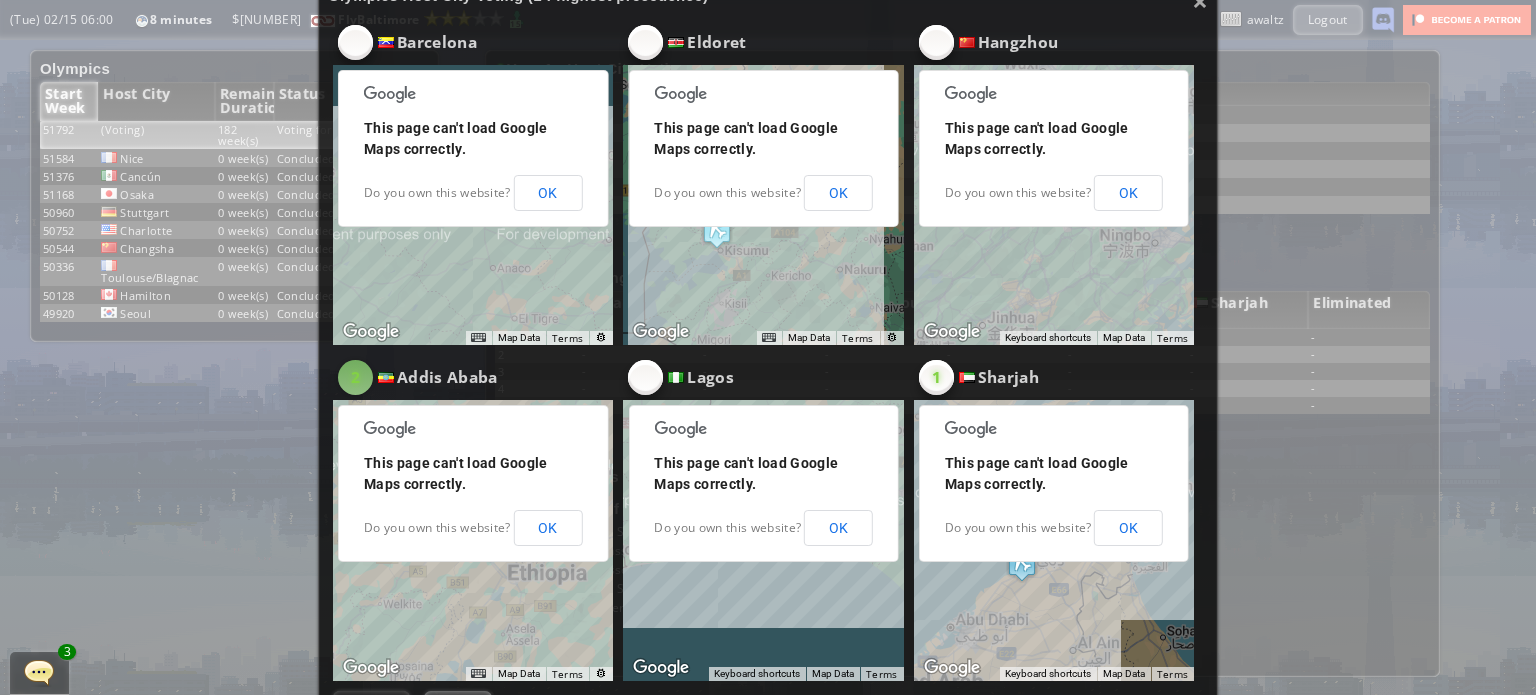 click on "2" at bounding box center (355, 378) 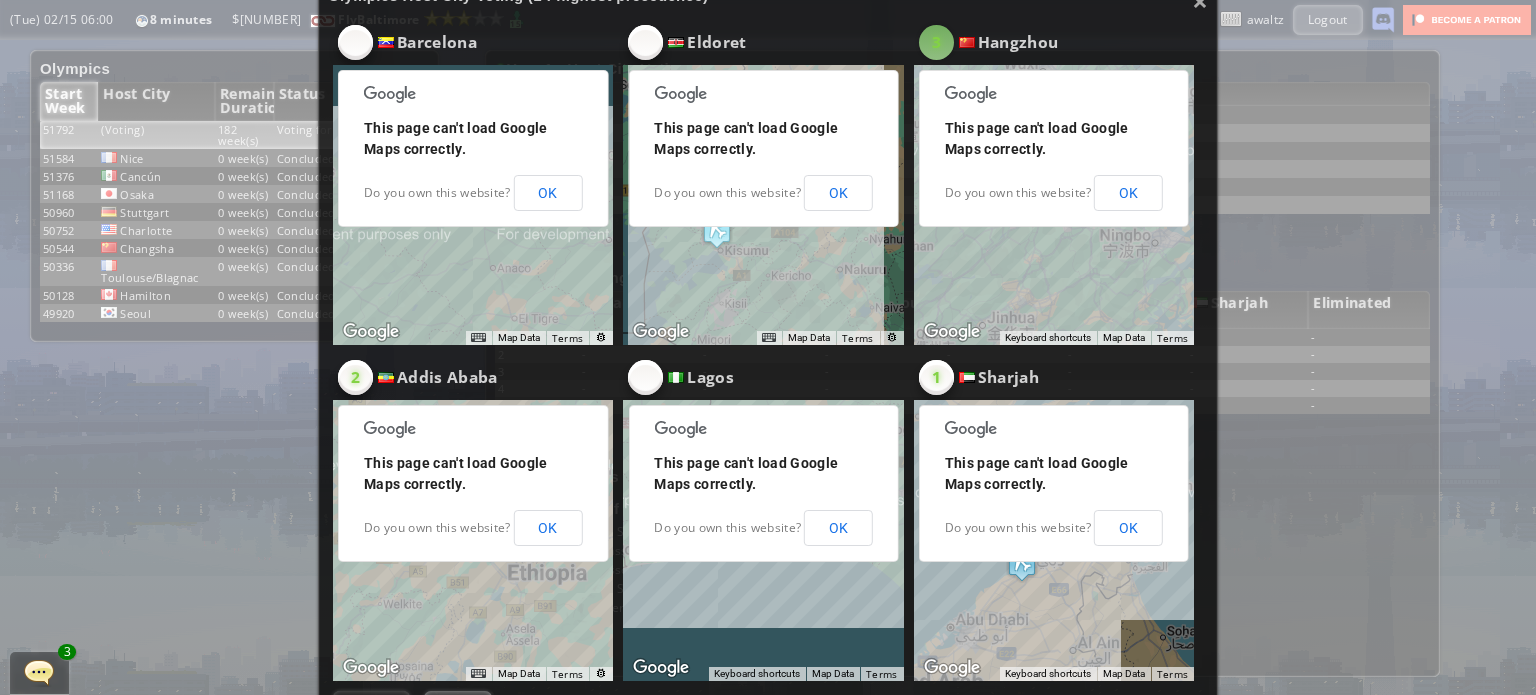 click on "3" at bounding box center (355, 42) 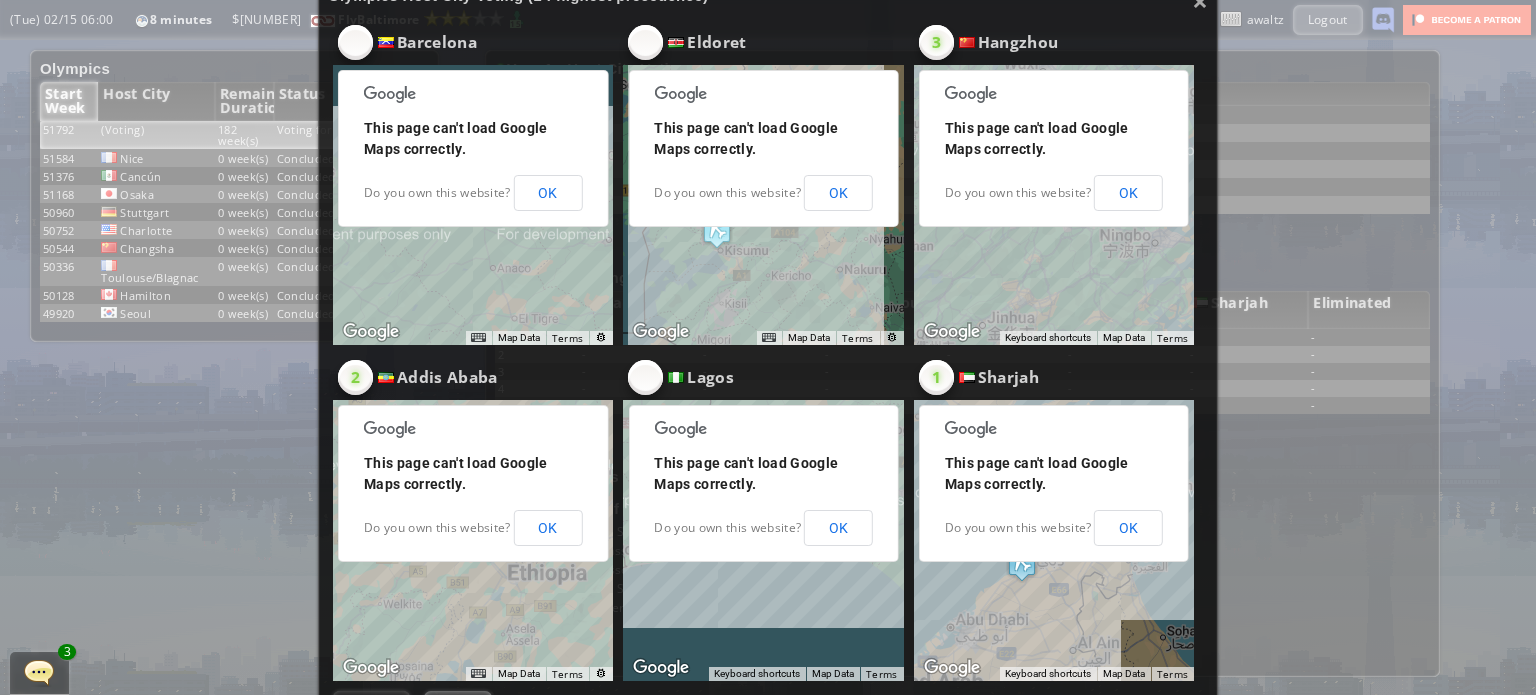 click on "Lagos" at bounding box center (473, 42) 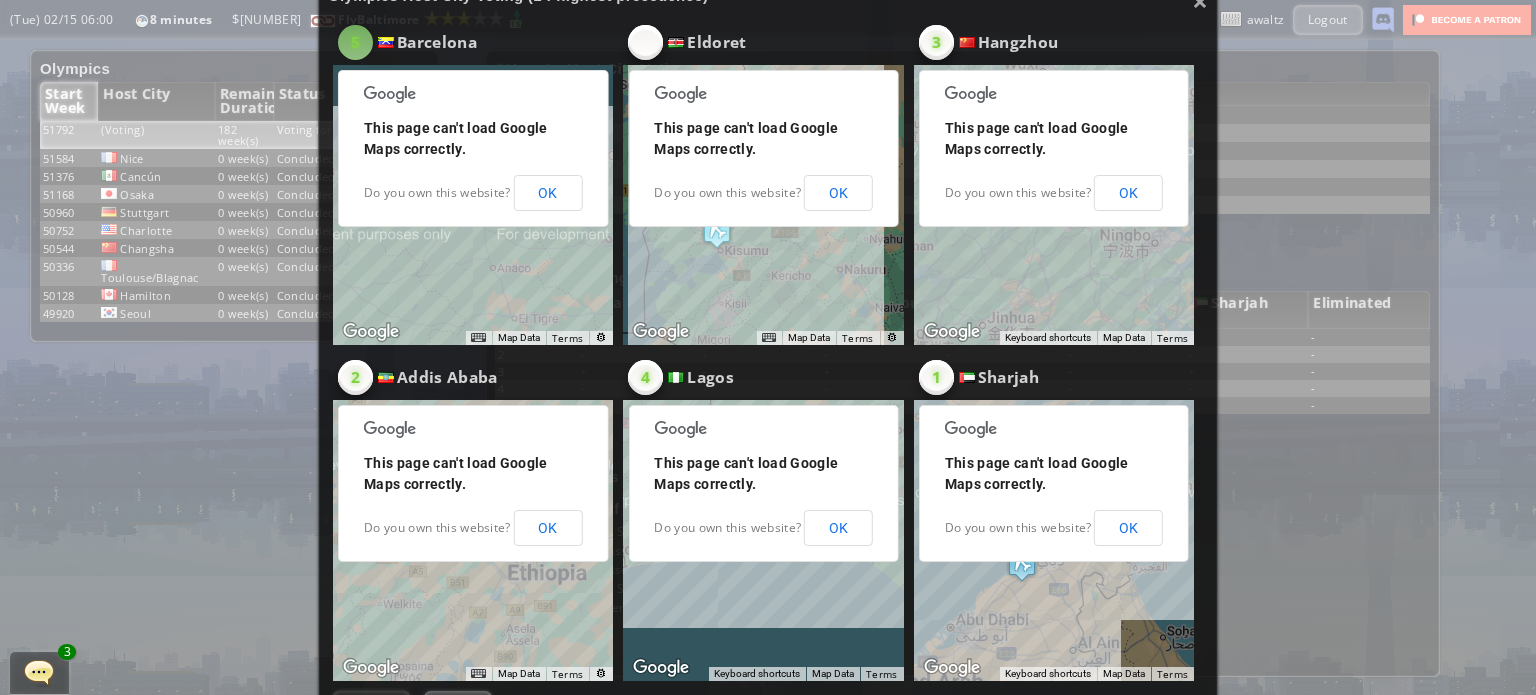 click on "5" at bounding box center (355, 42) 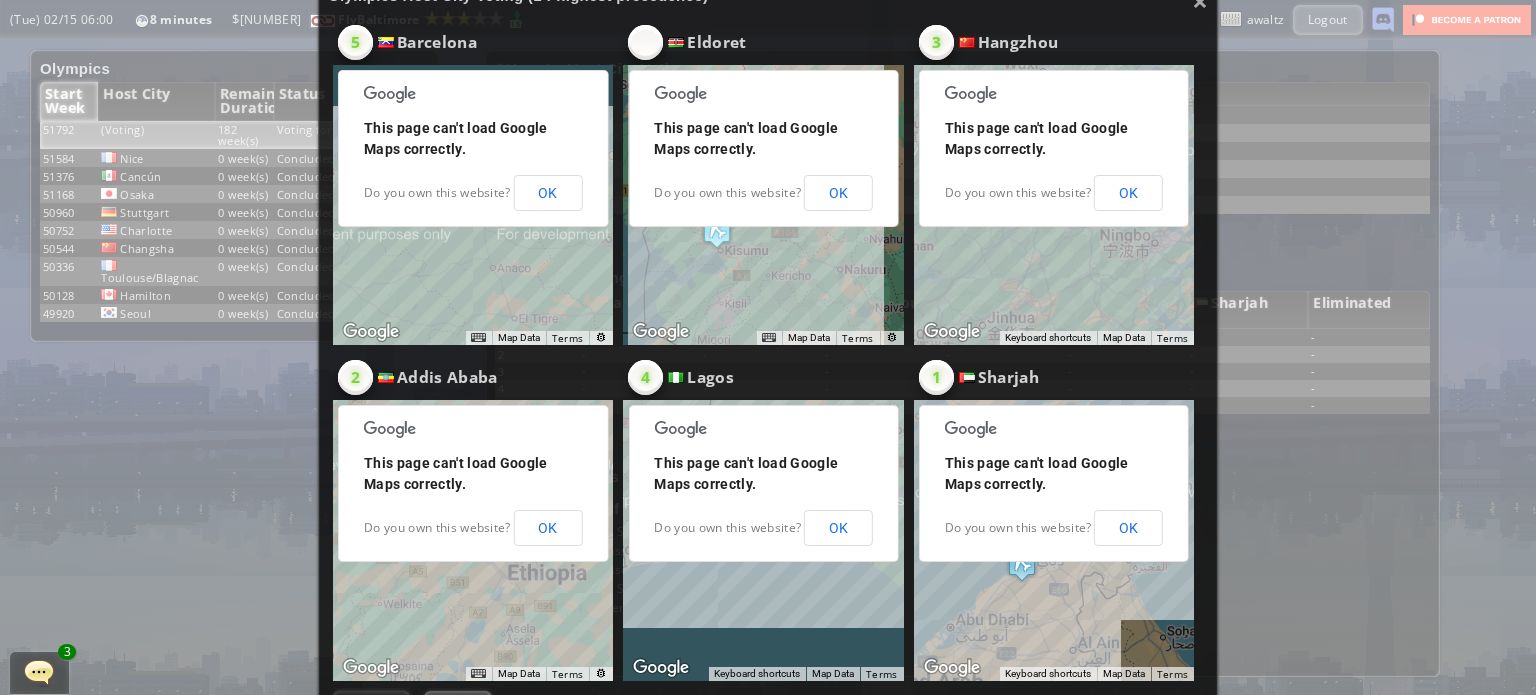 click on "Eldoret" at bounding box center (473, 42) 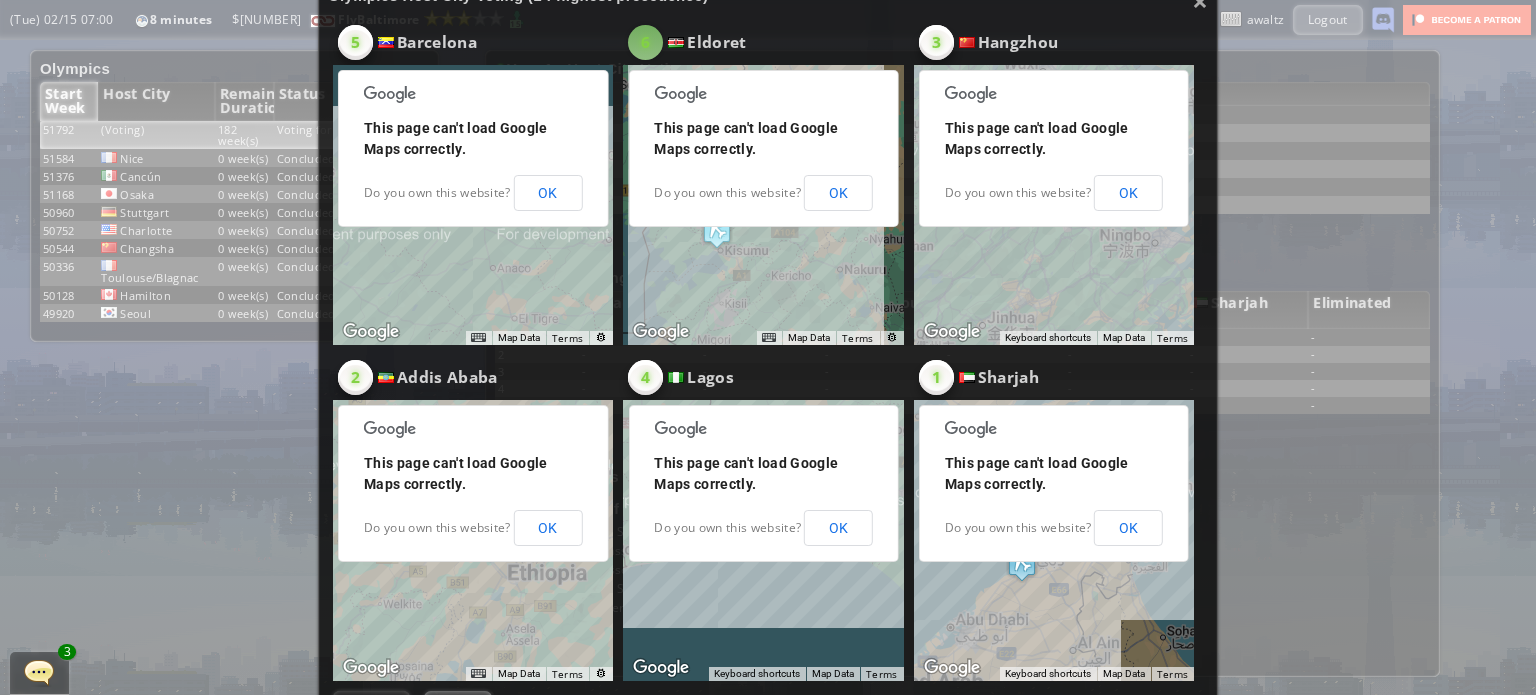 click on "6" at bounding box center [355, 42] 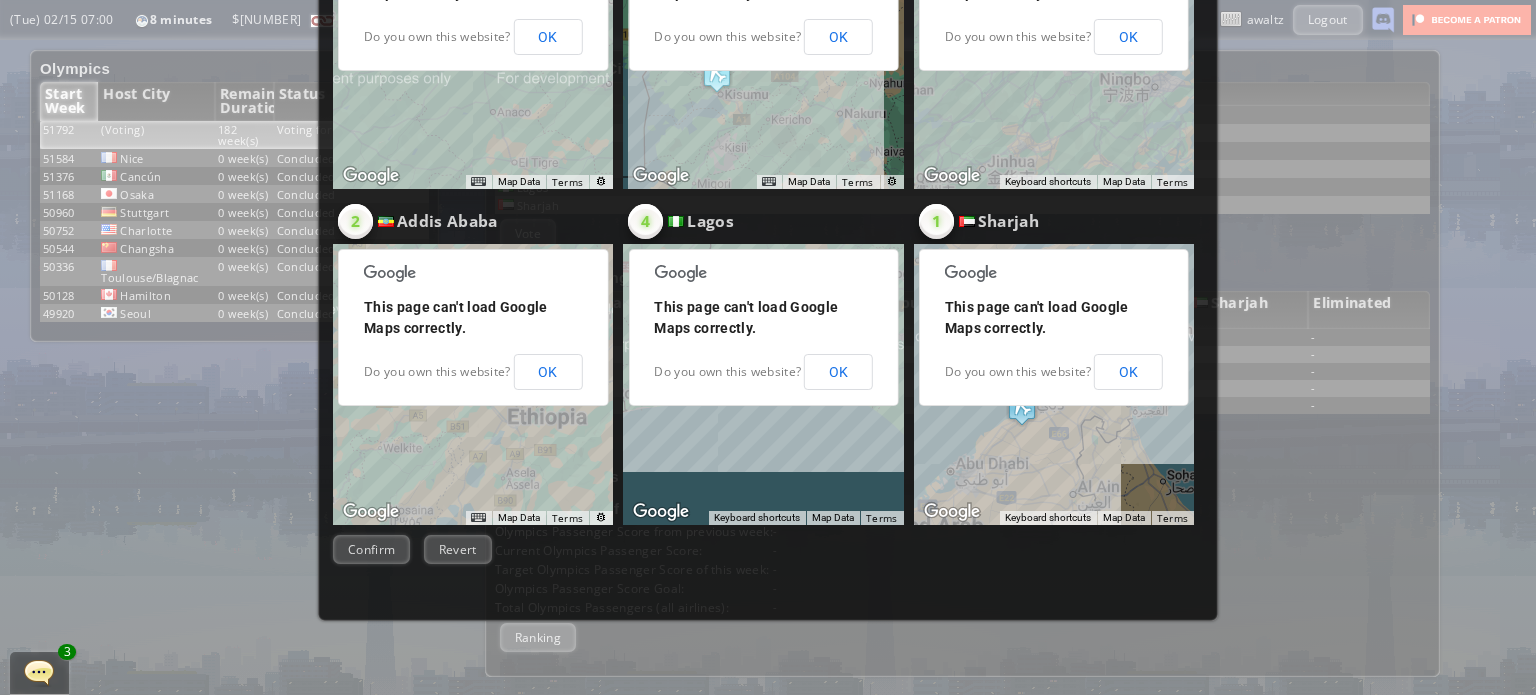 scroll, scrollTop: 257, scrollLeft: 0, axis: vertical 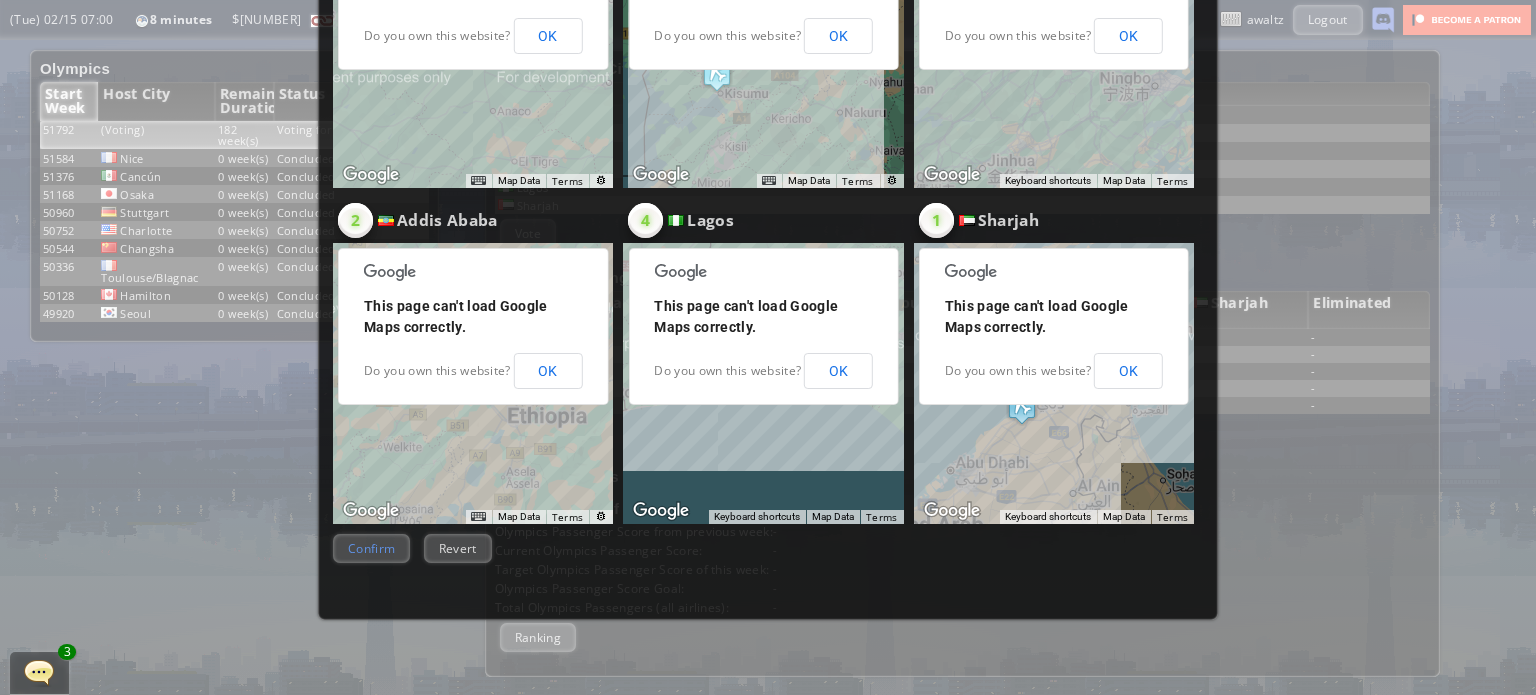 click on "Confirm" at bounding box center (371, 548) 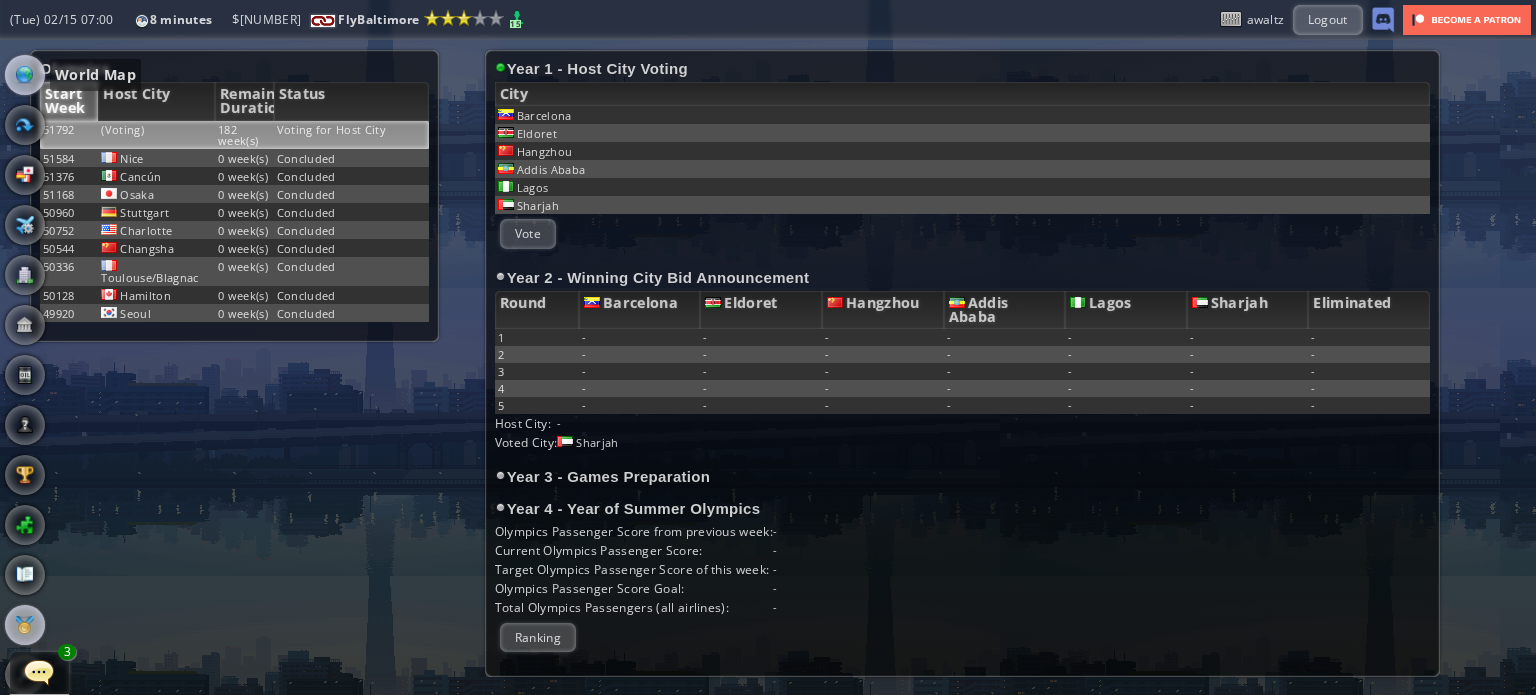 click at bounding box center [25, 75] 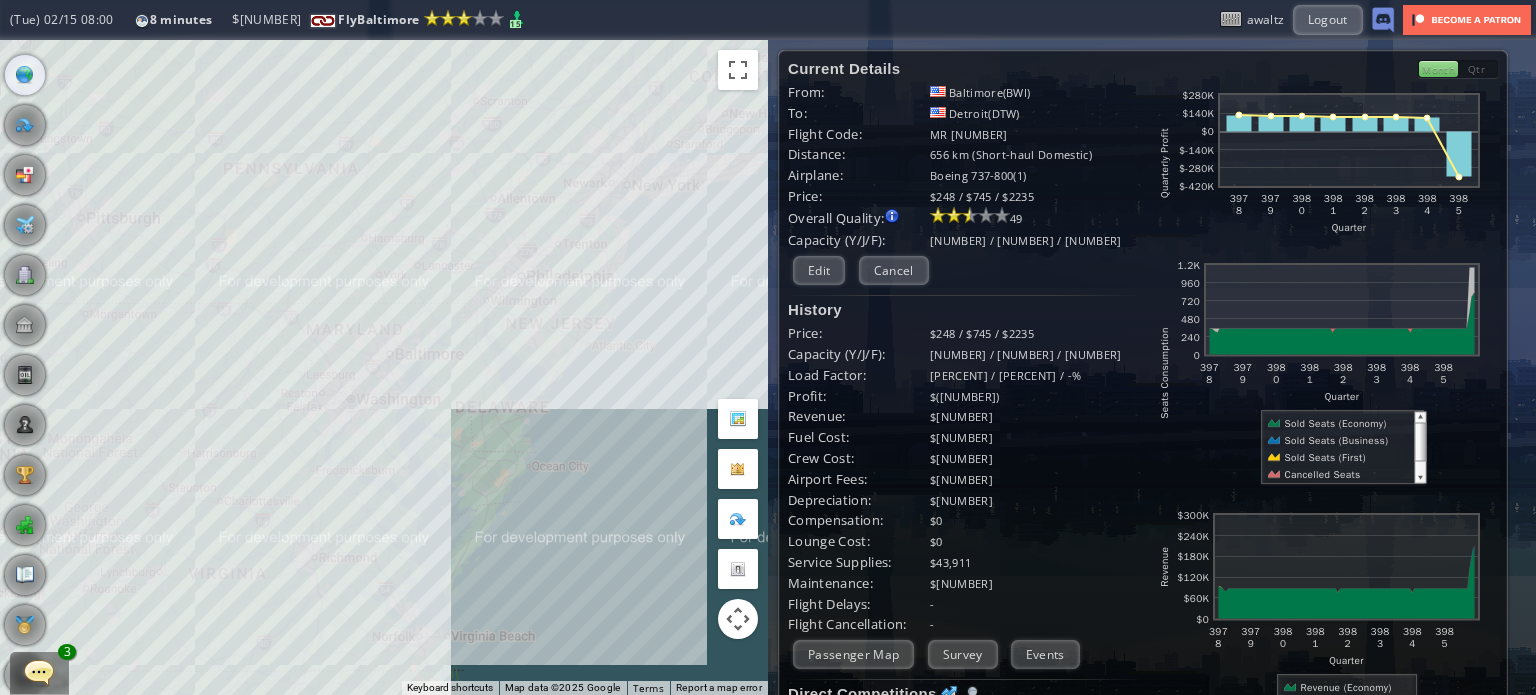 click on "Current Details
From:
[CITY]([CODE])
To:
[CITY]([CODE])
Flight Code:
MR [NUMBER]
Distance:
[NUMBER] km (Short-haul Domestic)
Airplane:
Boeing [NUMBER]-[NUMBER]([NUMBER])
Price:
$[NUMBER] / $[NUMBER] / $[NUMBER]
Overall Quality:
Overall quality is determined by:
- Fleet Age per Route
- Service Star level per route
- Company wide Service Quality
[NUMBER]
-" at bounding box center (965, 512) 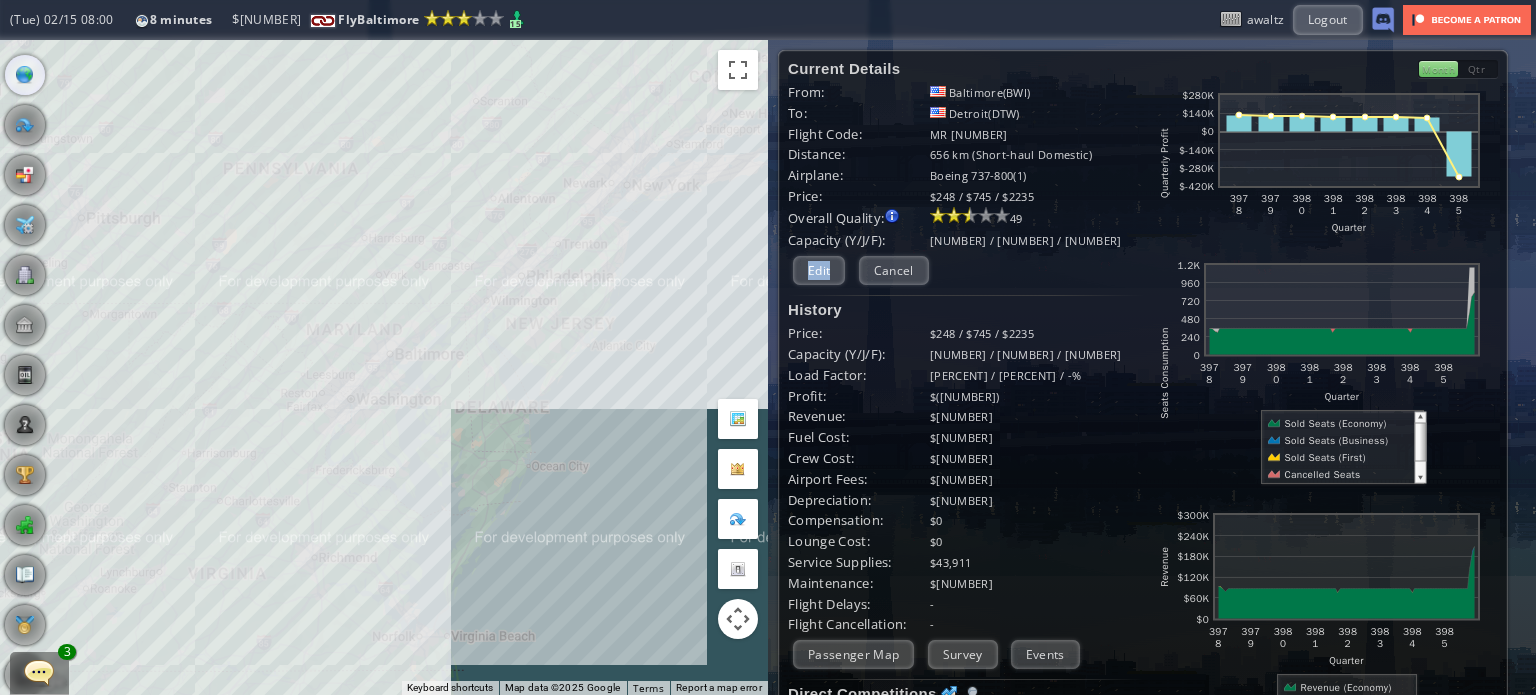 click on "Edit" at bounding box center [819, 270] 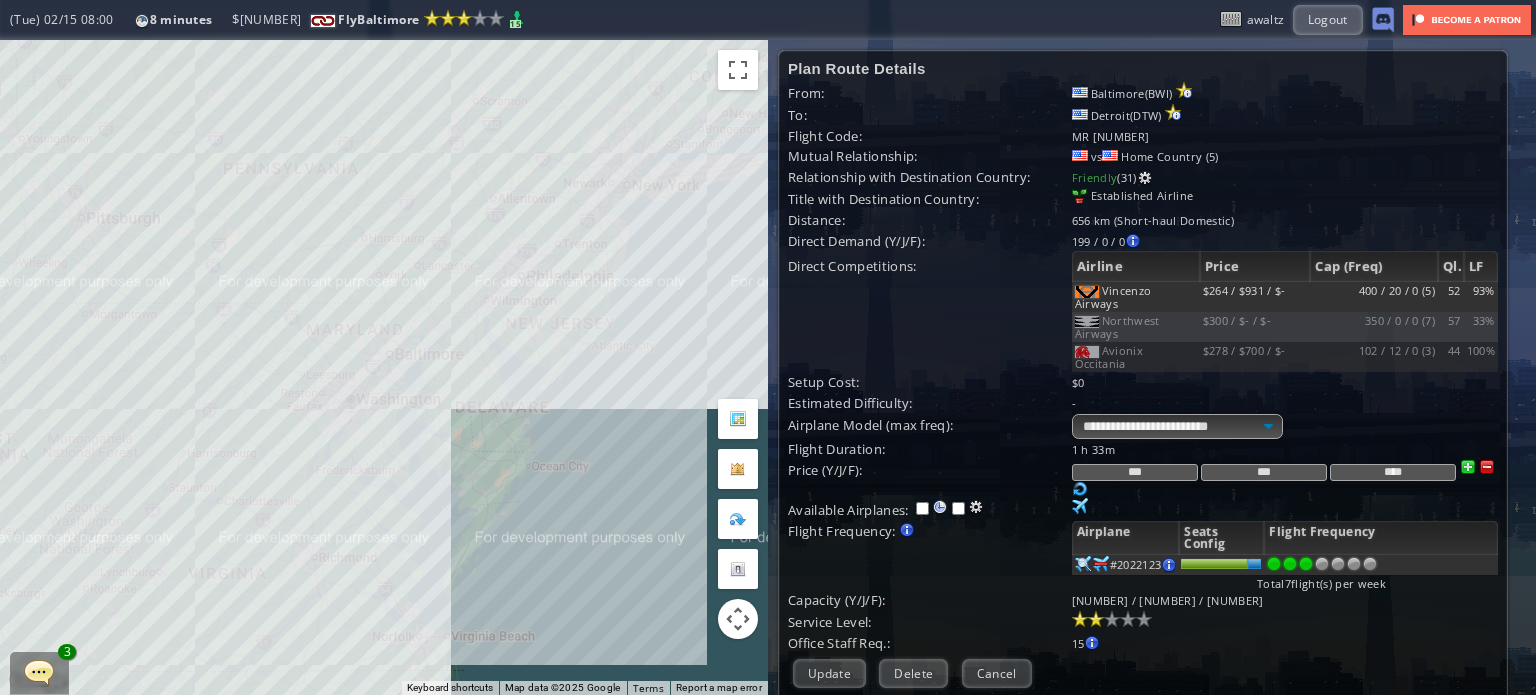 click at bounding box center [1306, 564] 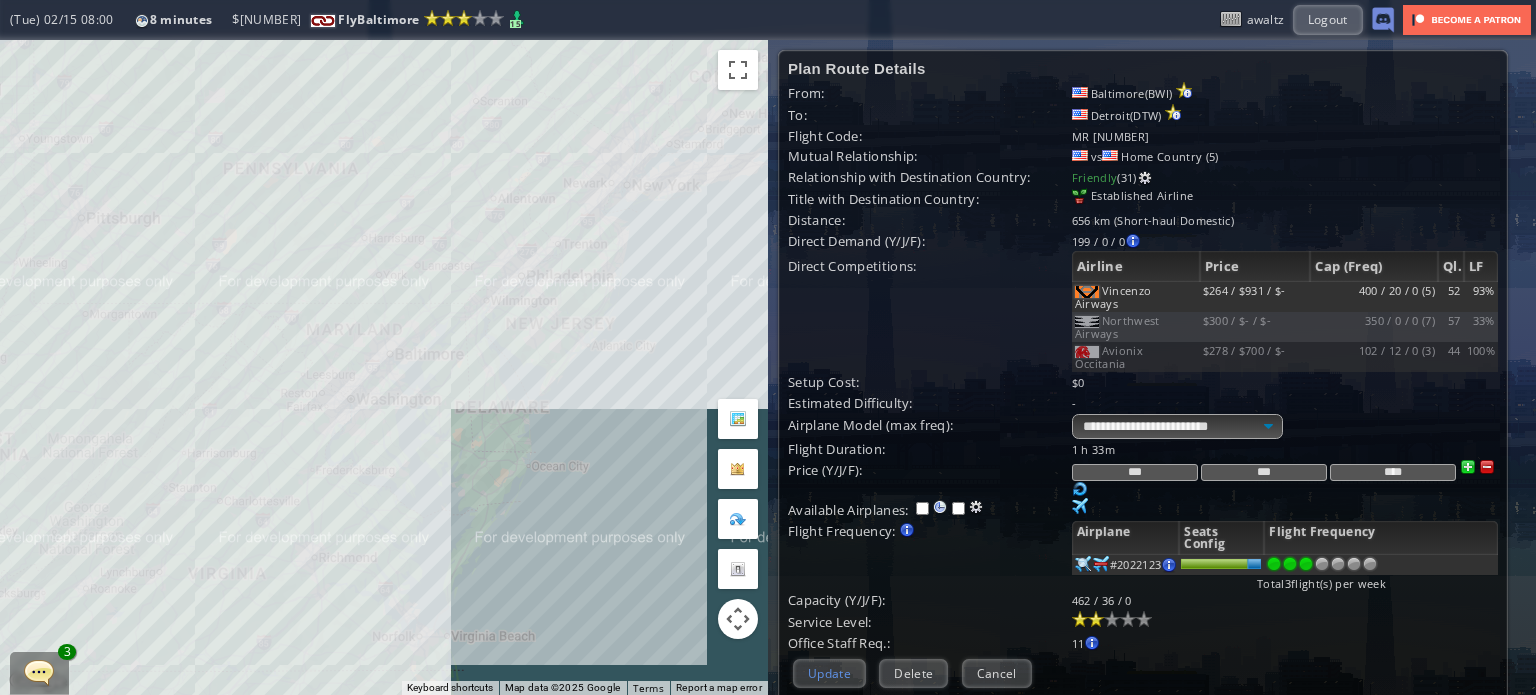 click on "Update" at bounding box center [829, 673] 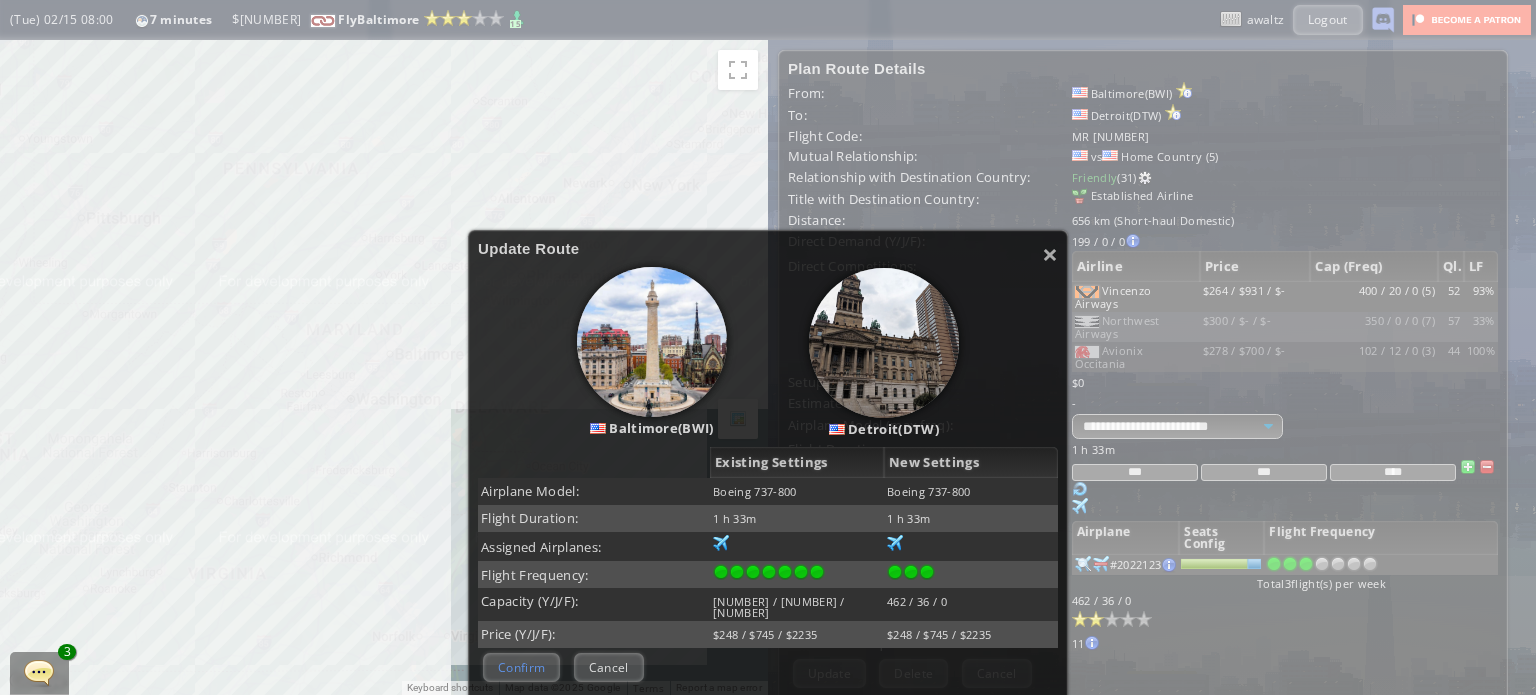 click on "Confirm" at bounding box center (521, 667) 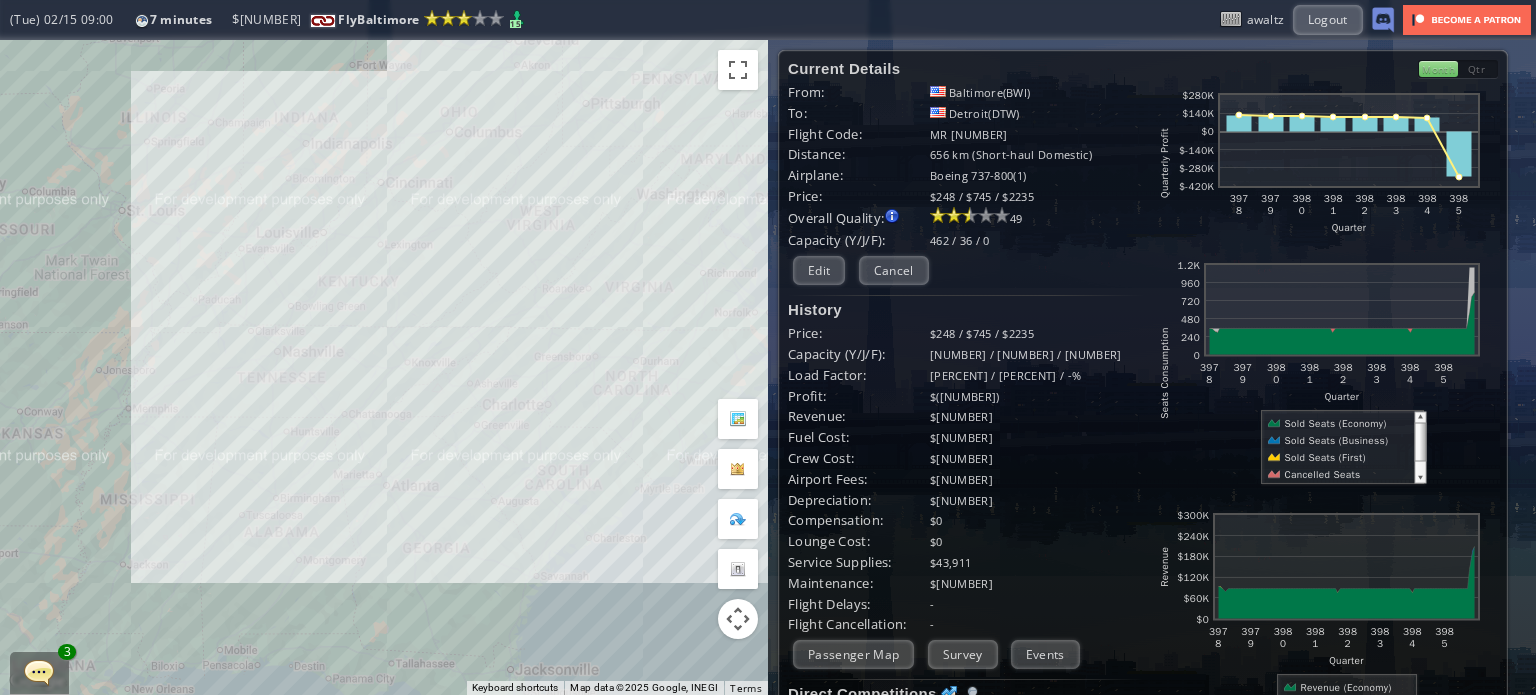 click on "To navigate, press the arrow keys." at bounding box center (384, 367) 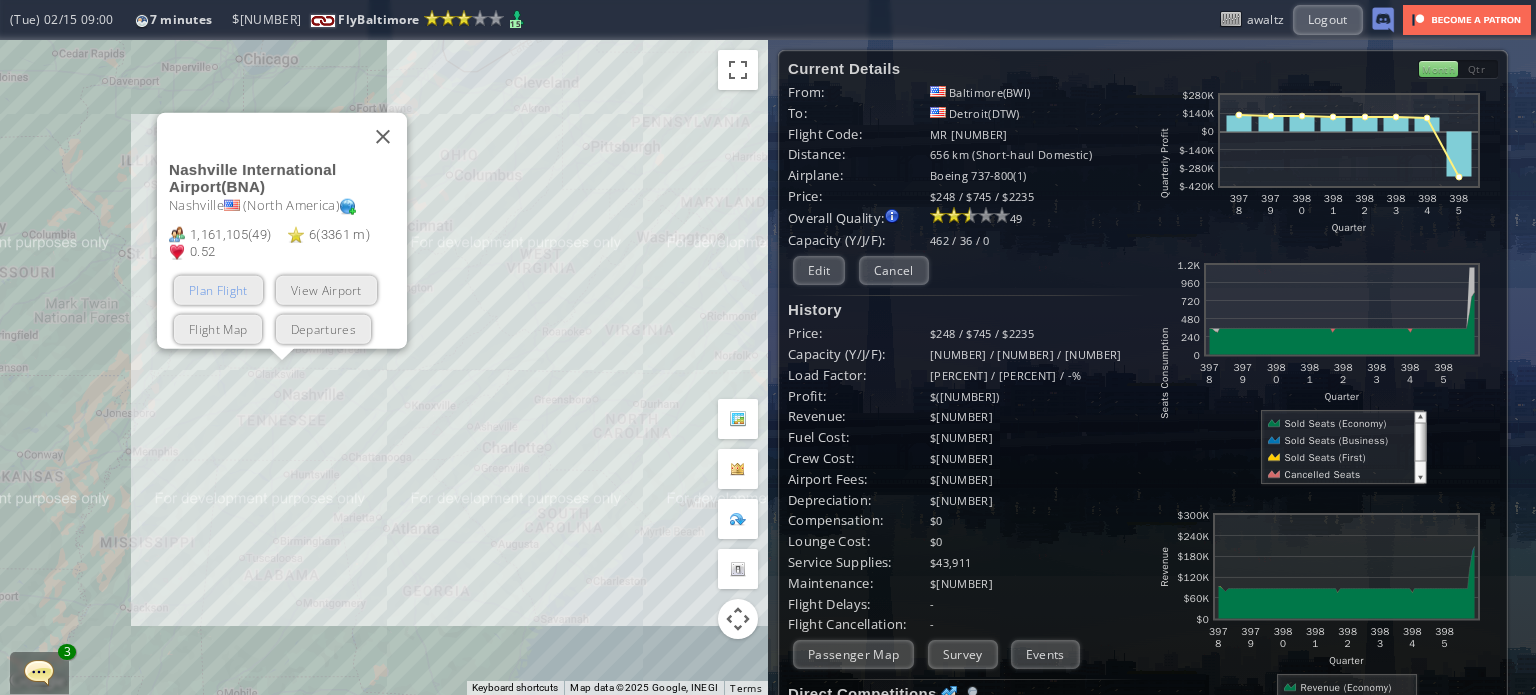 click on "Plan Flight" at bounding box center (218, 289) 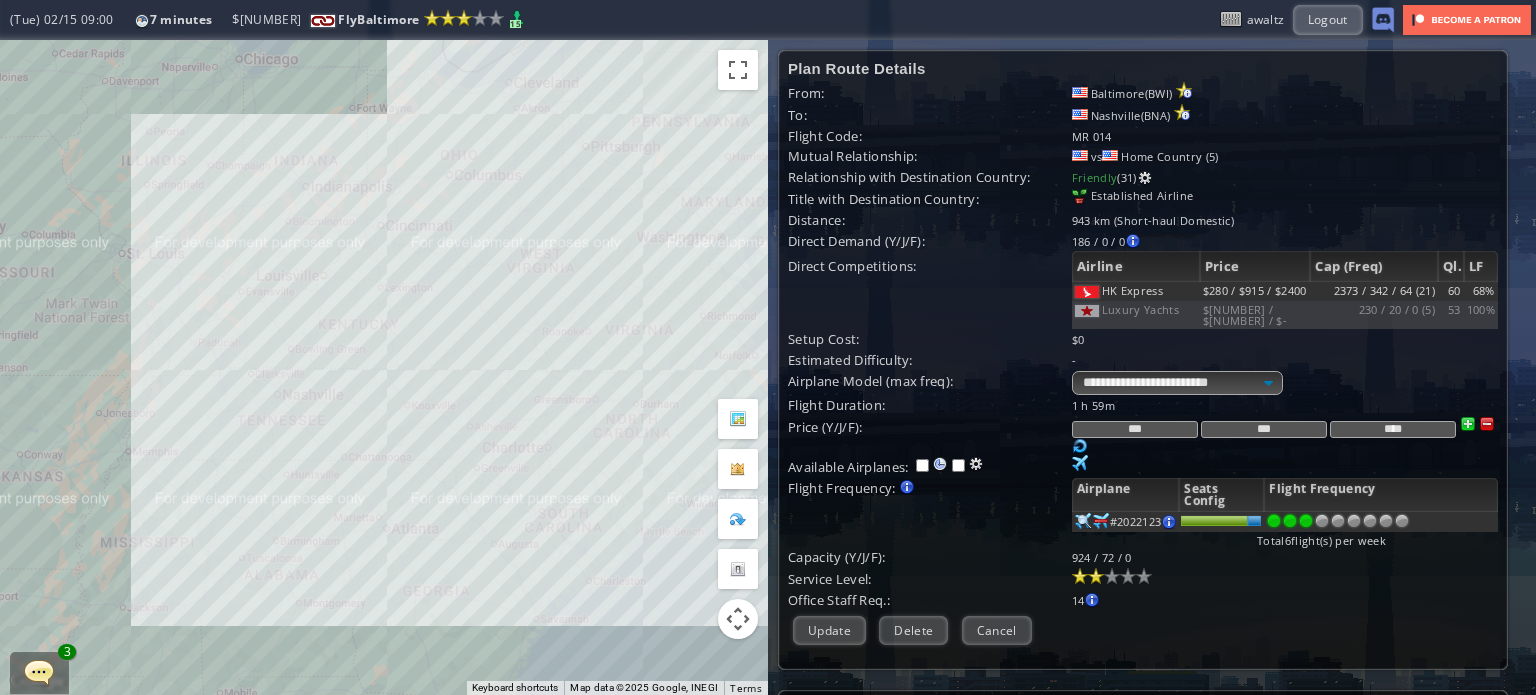 click at bounding box center (1306, 521) 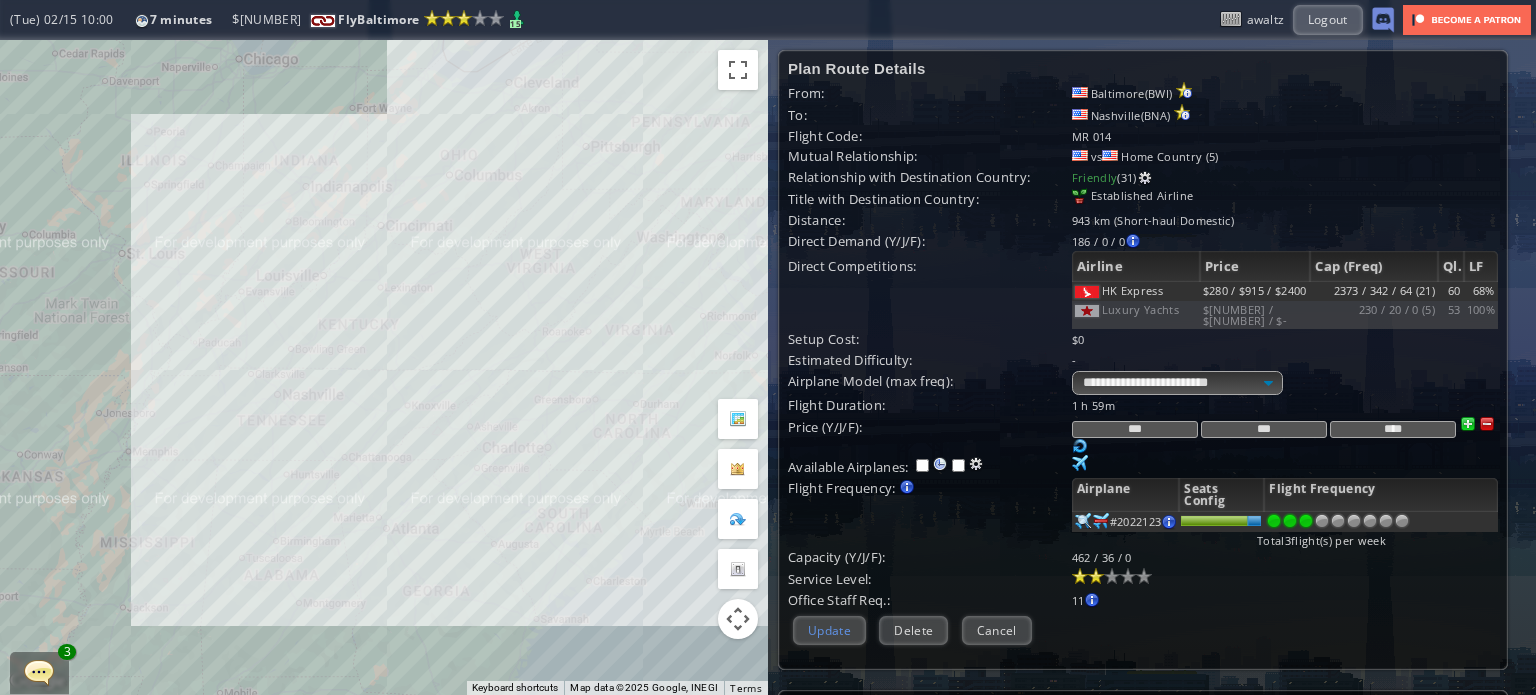 click on "Update" at bounding box center [829, 630] 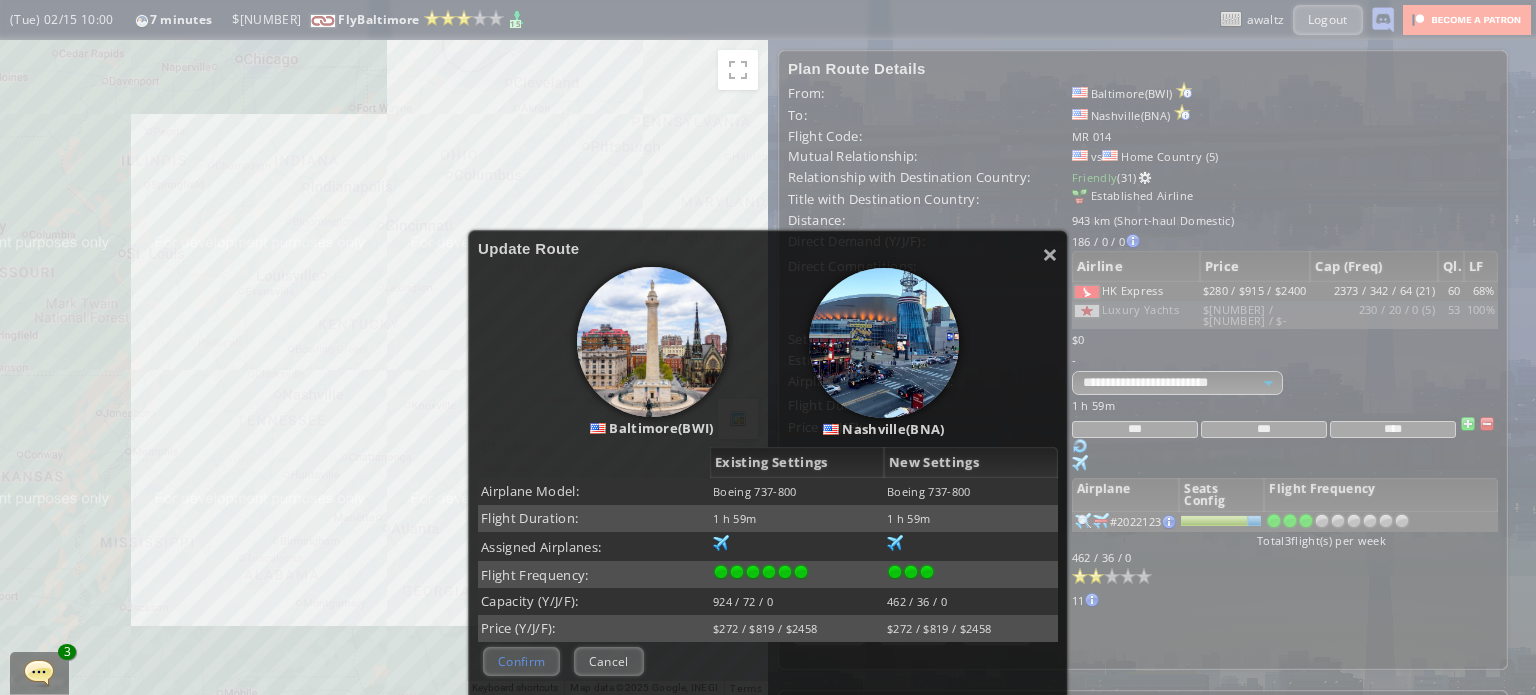 click on "Confirm" at bounding box center (521, 661) 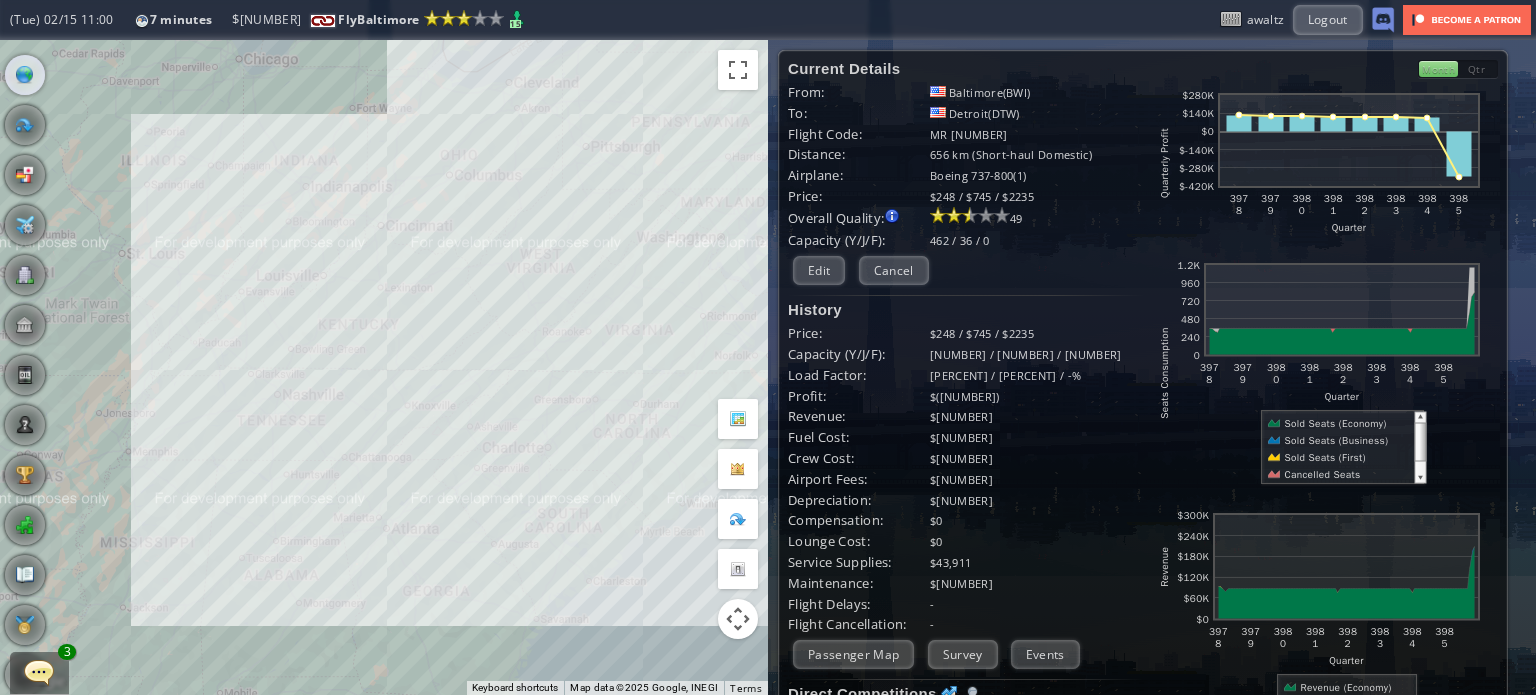 click at bounding box center [7, 347] 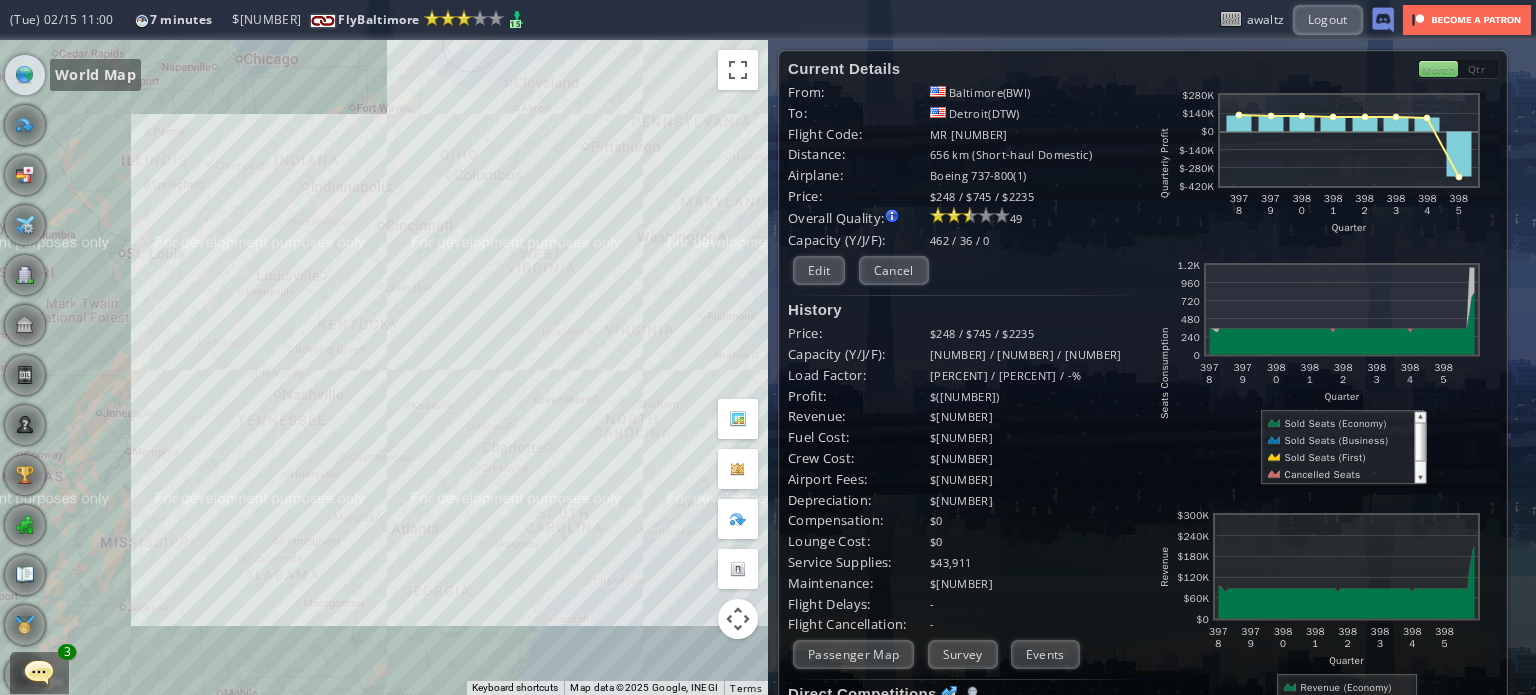 click at bounding box center [25, 75] 